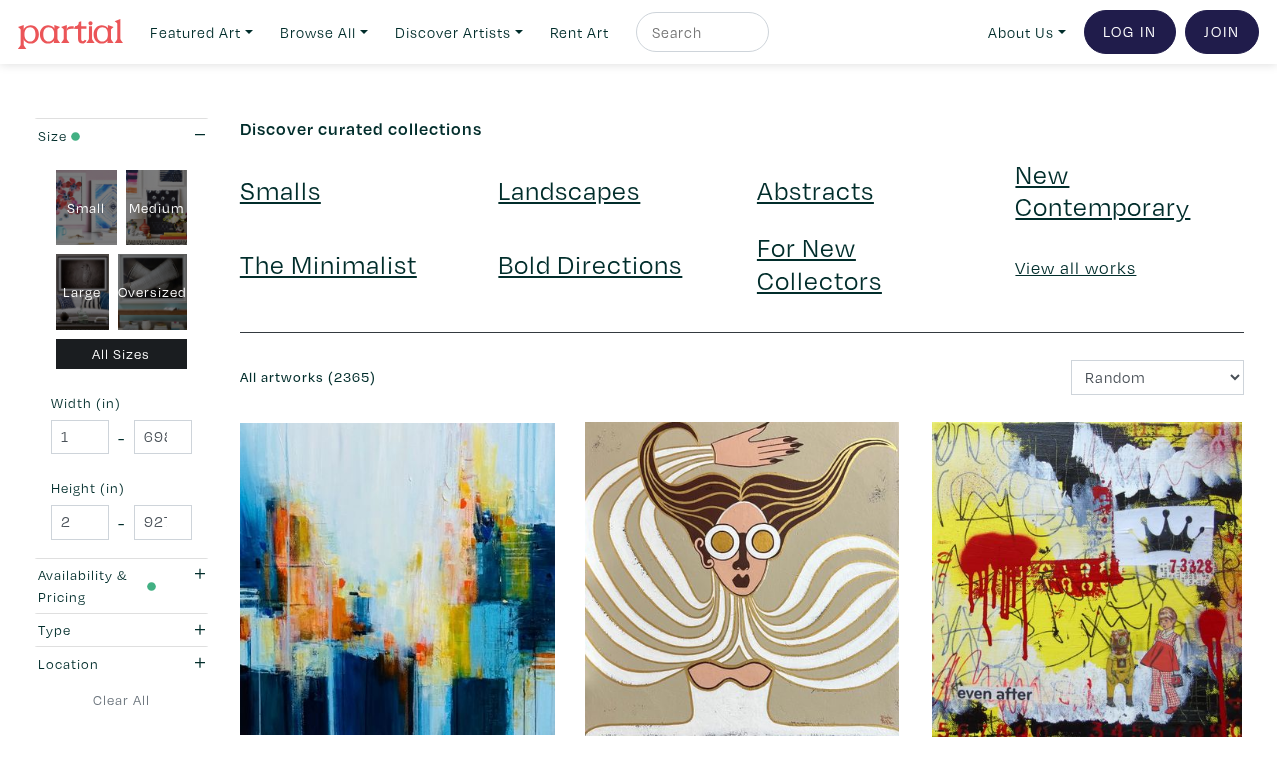 scroll, scrollTop: 0, scrollLeft: 0, axis: both 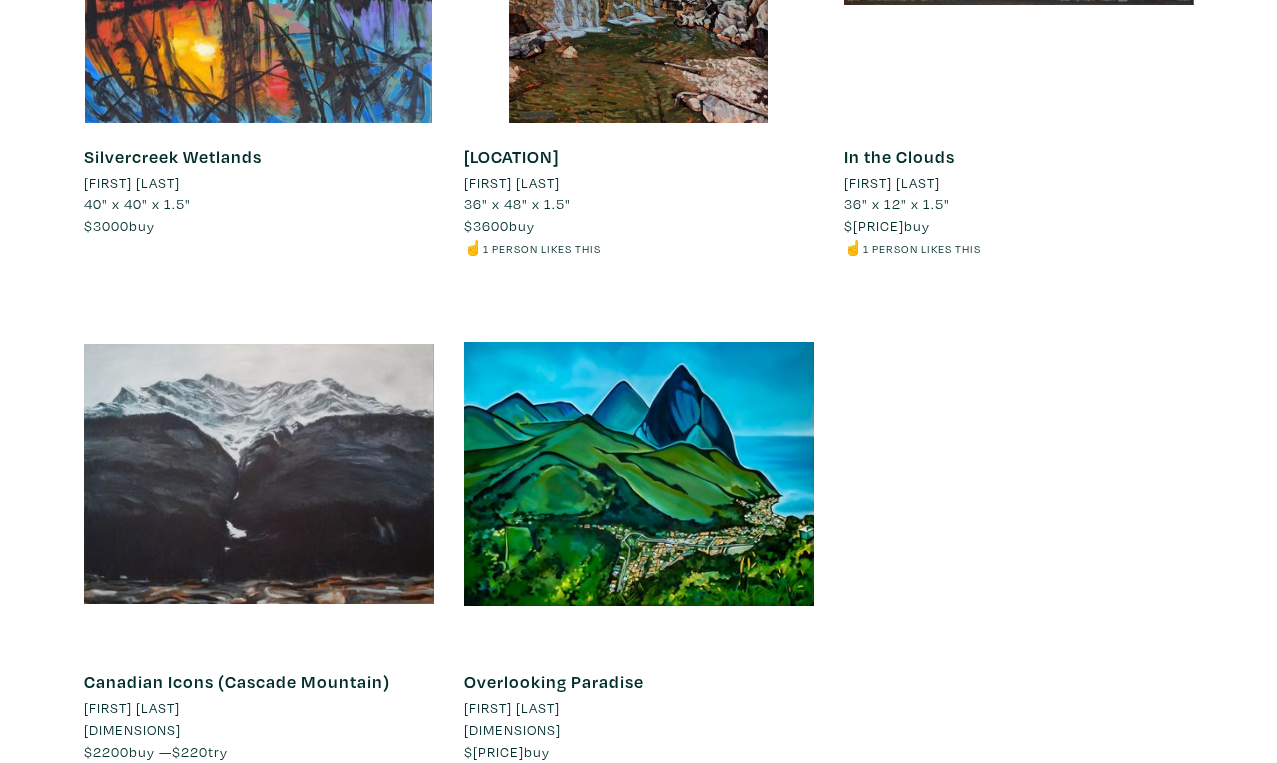 click on "Smalls" at bounding box center (124, 994) 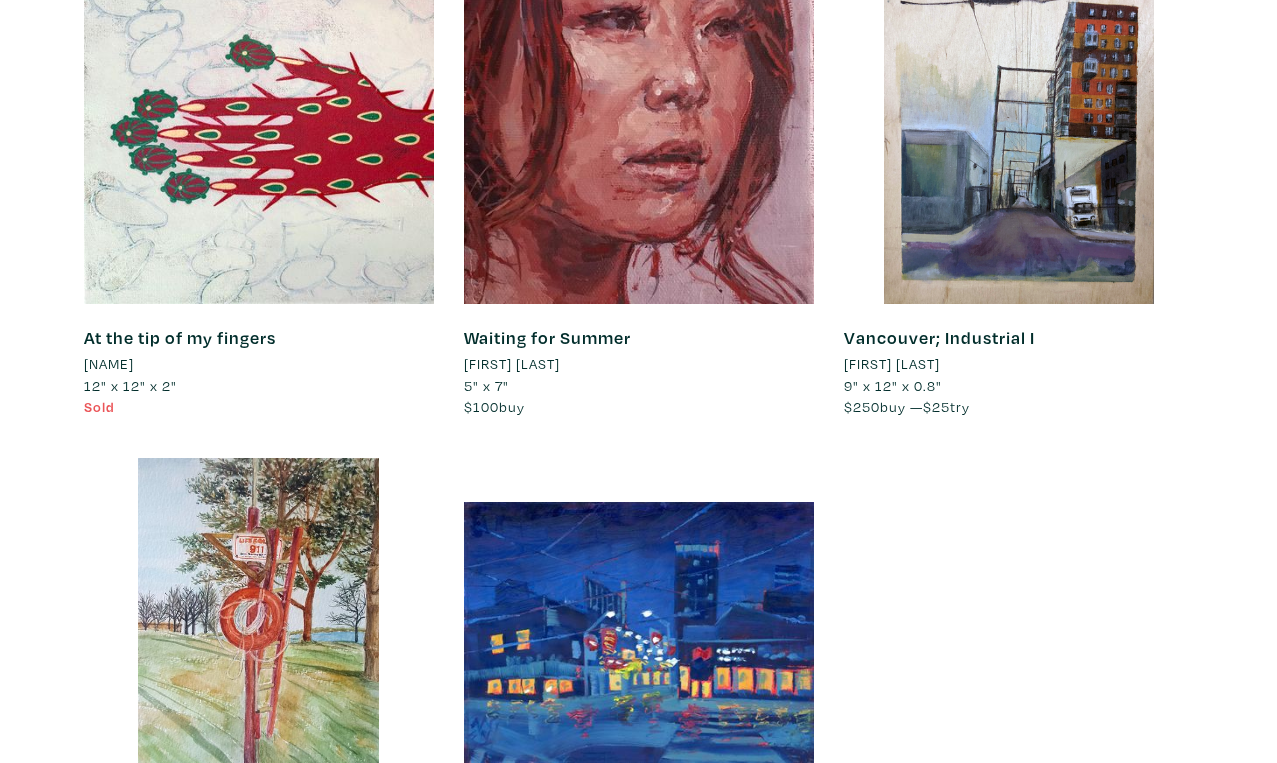 scroll, scrollTop: 20280, scrollLeft: 0, axis: vertical 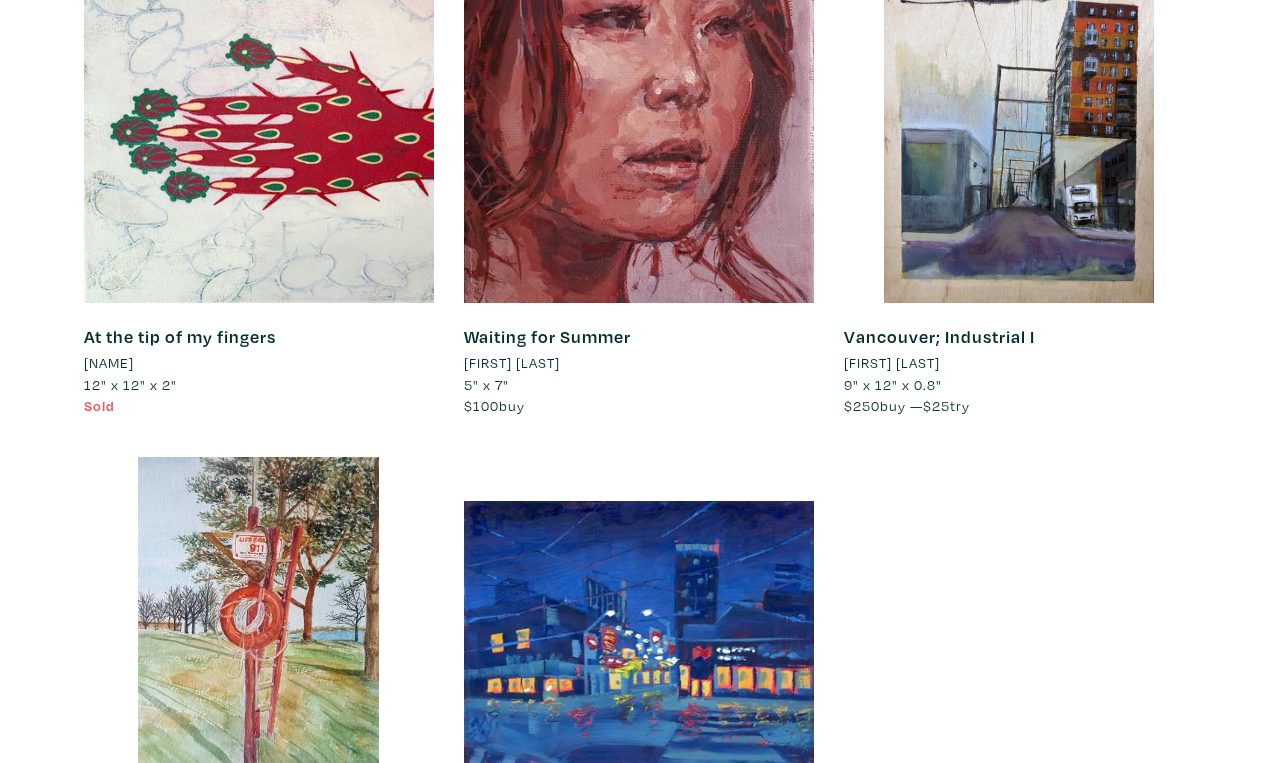 click on "More Smalls" at bounding box center (638, 1054) 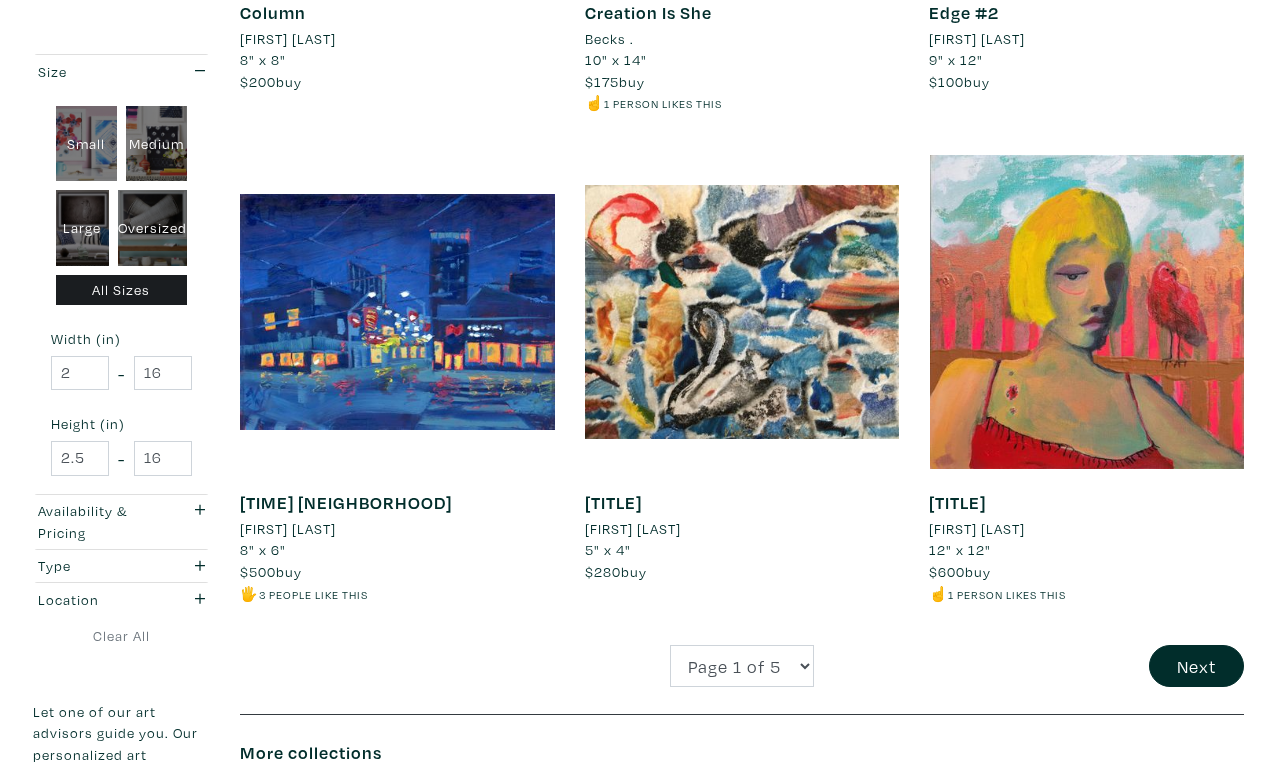 scroll, scrollTop: 3700, scrollLeft: 0, axis: vertical 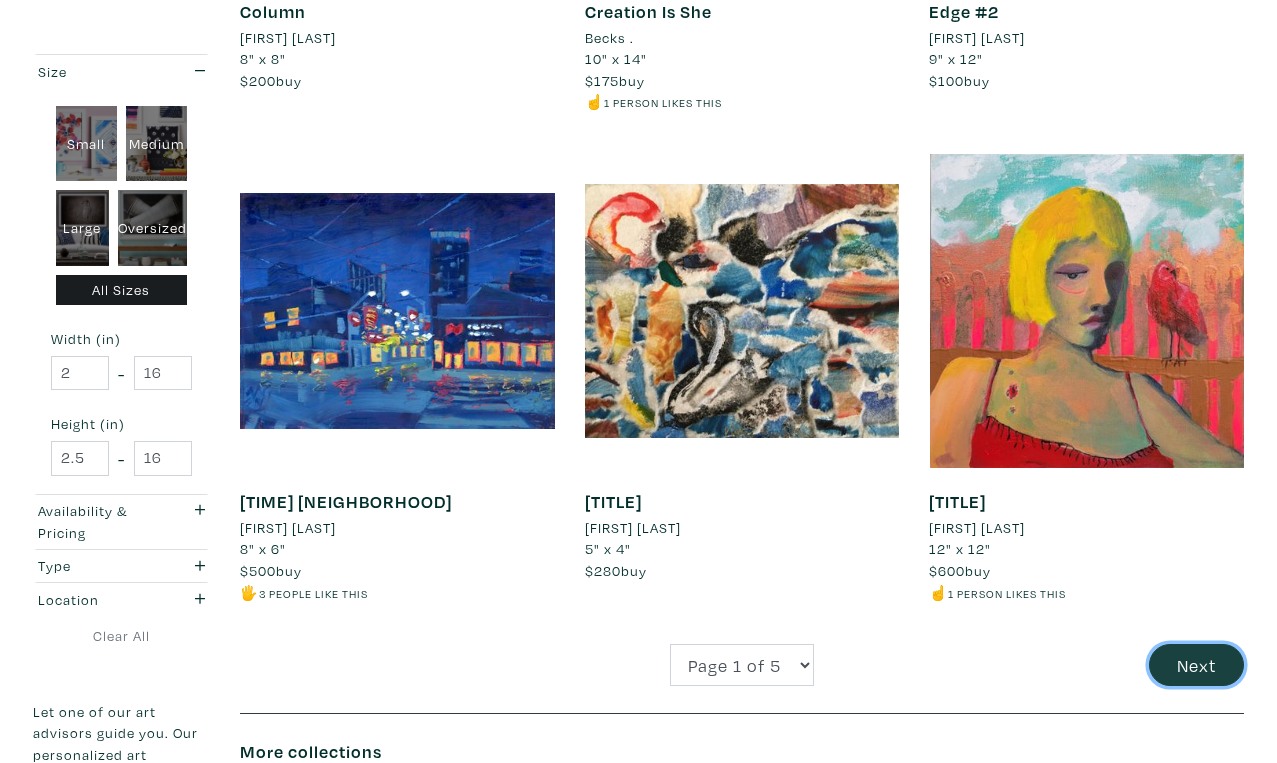 click on "Next" at bounding box center [1196, 665] 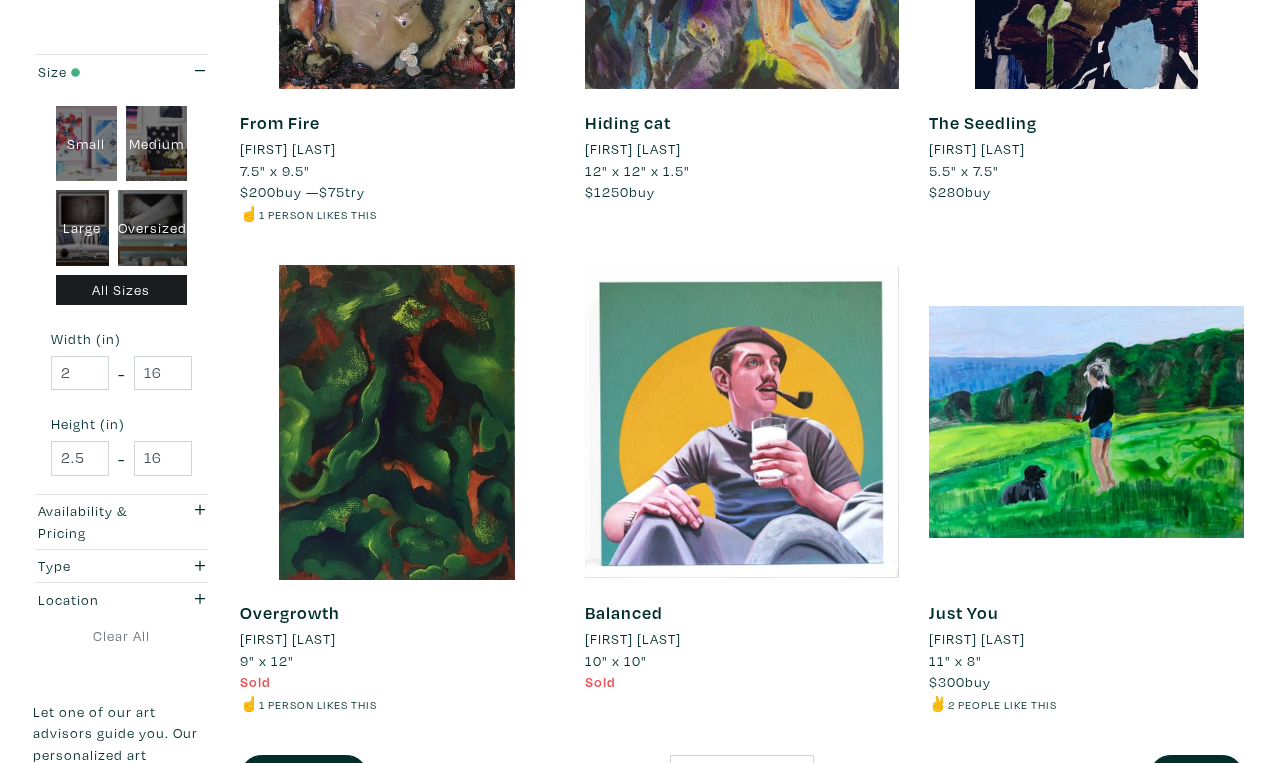 scroll, scrollTop: 3572, scrollLeft: 0, axis: vertical 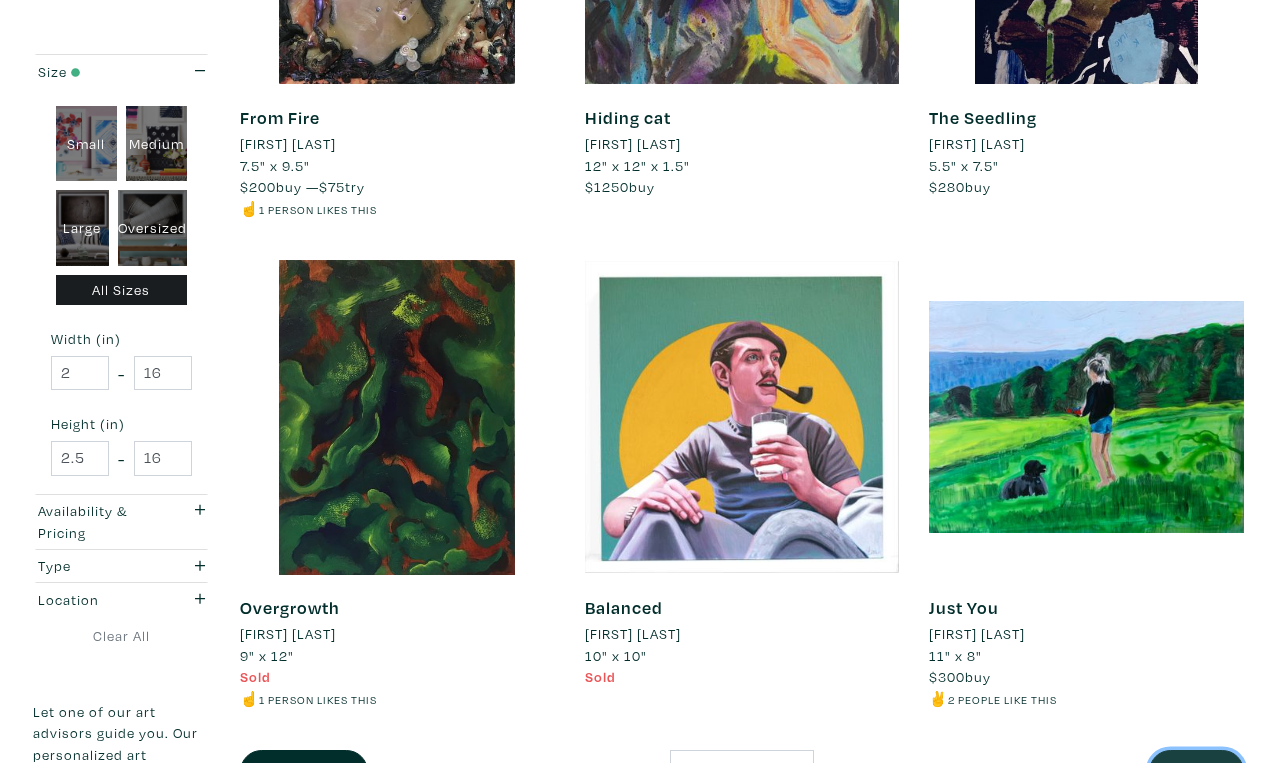 click on "Next" at bounding box center (1196, 771) 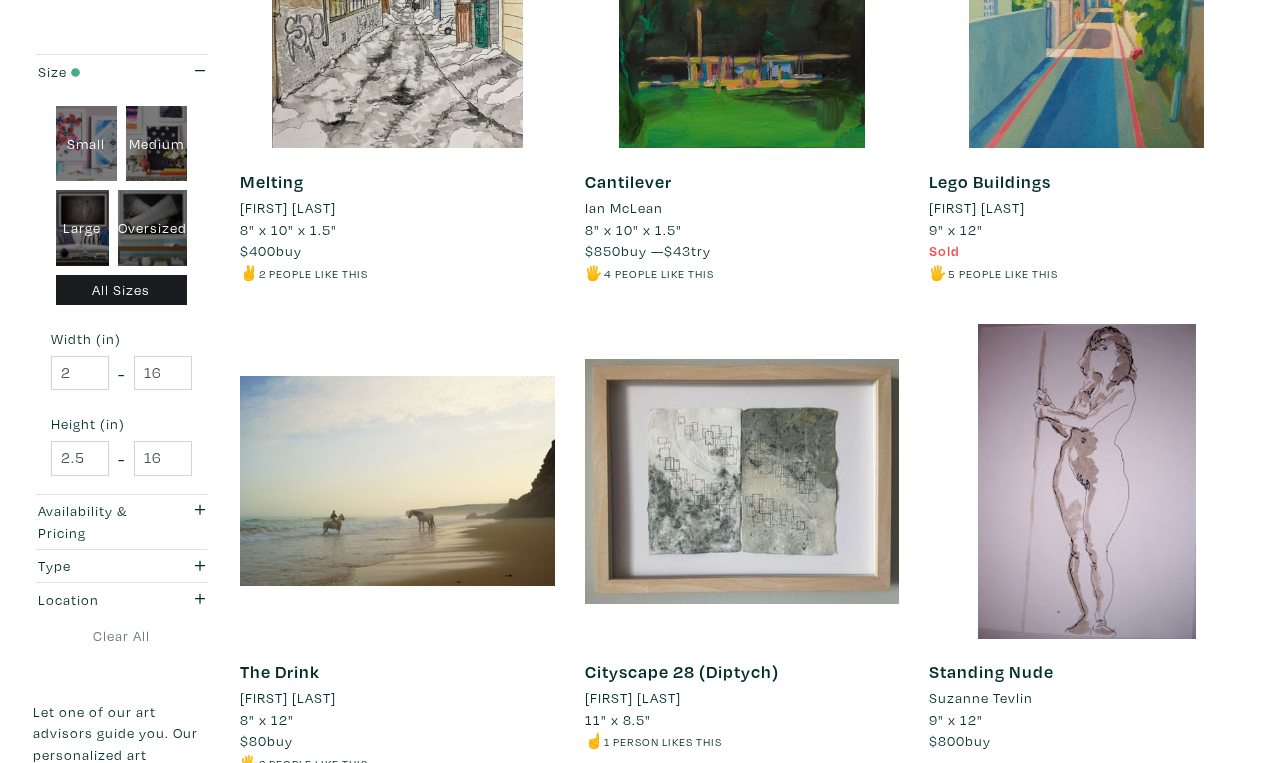 scroll, scrollTop: 3527, scrollLeft: 0, axis: vertical 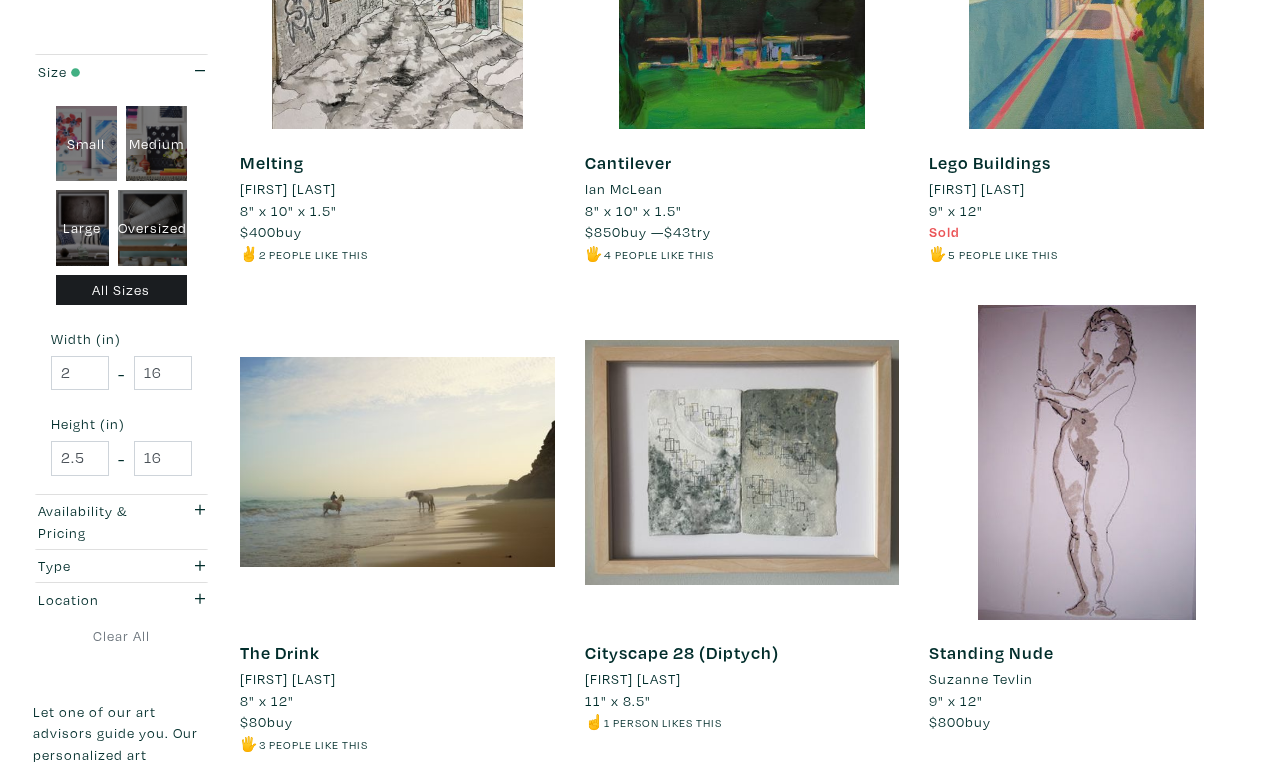 click on "Next" at bounding box center [1196, 816] 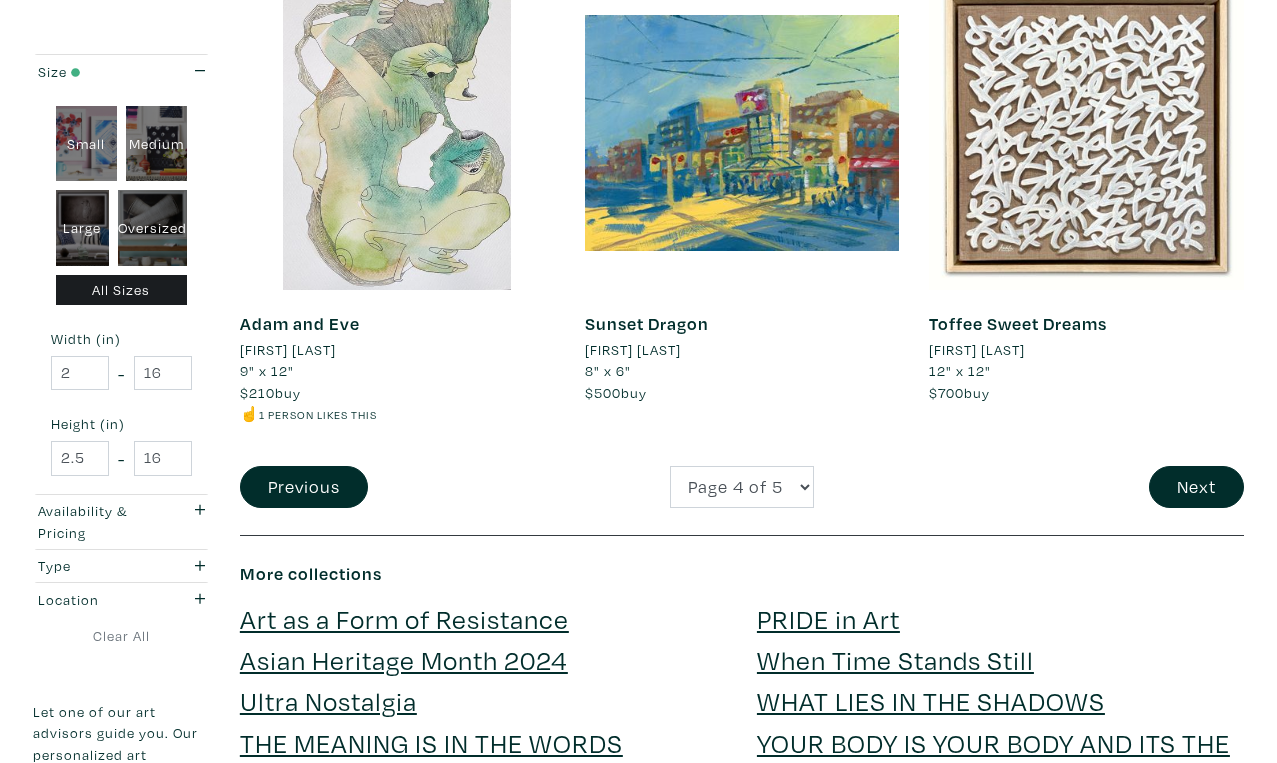scroll, scrollTop: 3857, scrollLeft: 0, axis: vertical 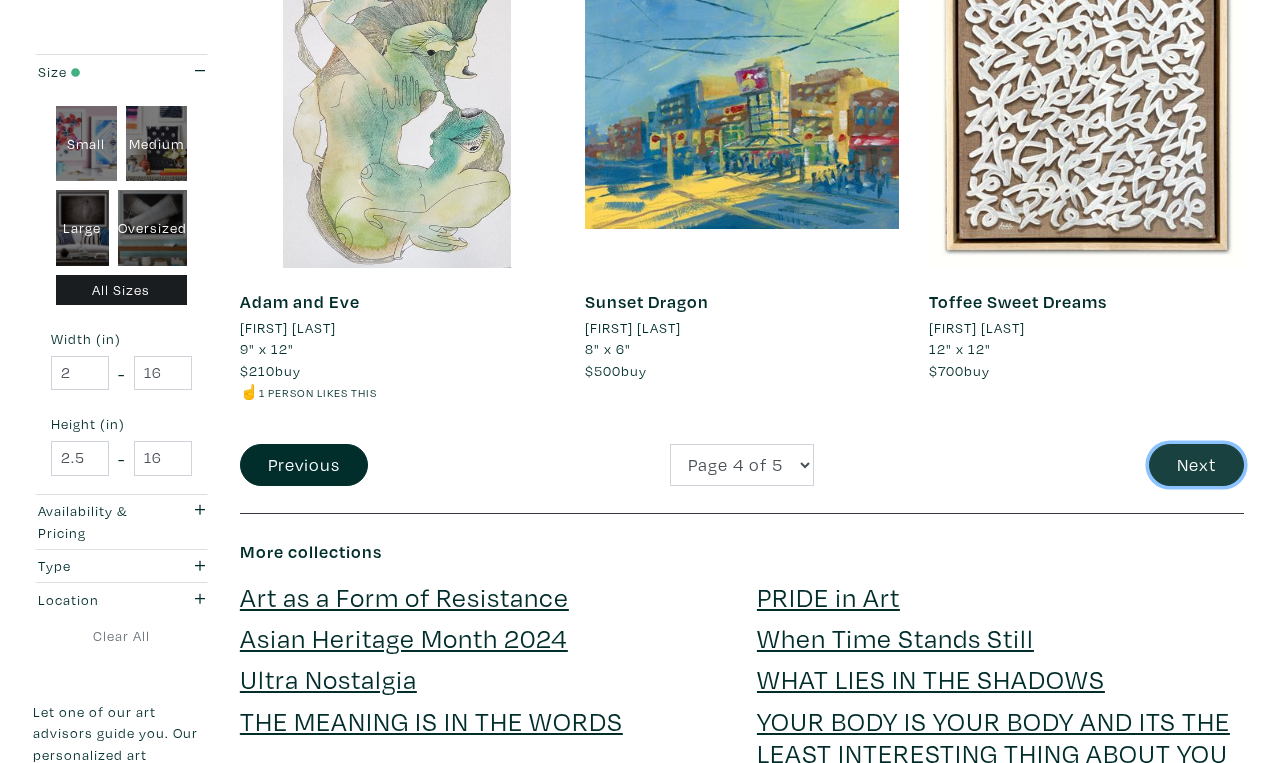 click on "Next" at bounding box center [1196, 465] 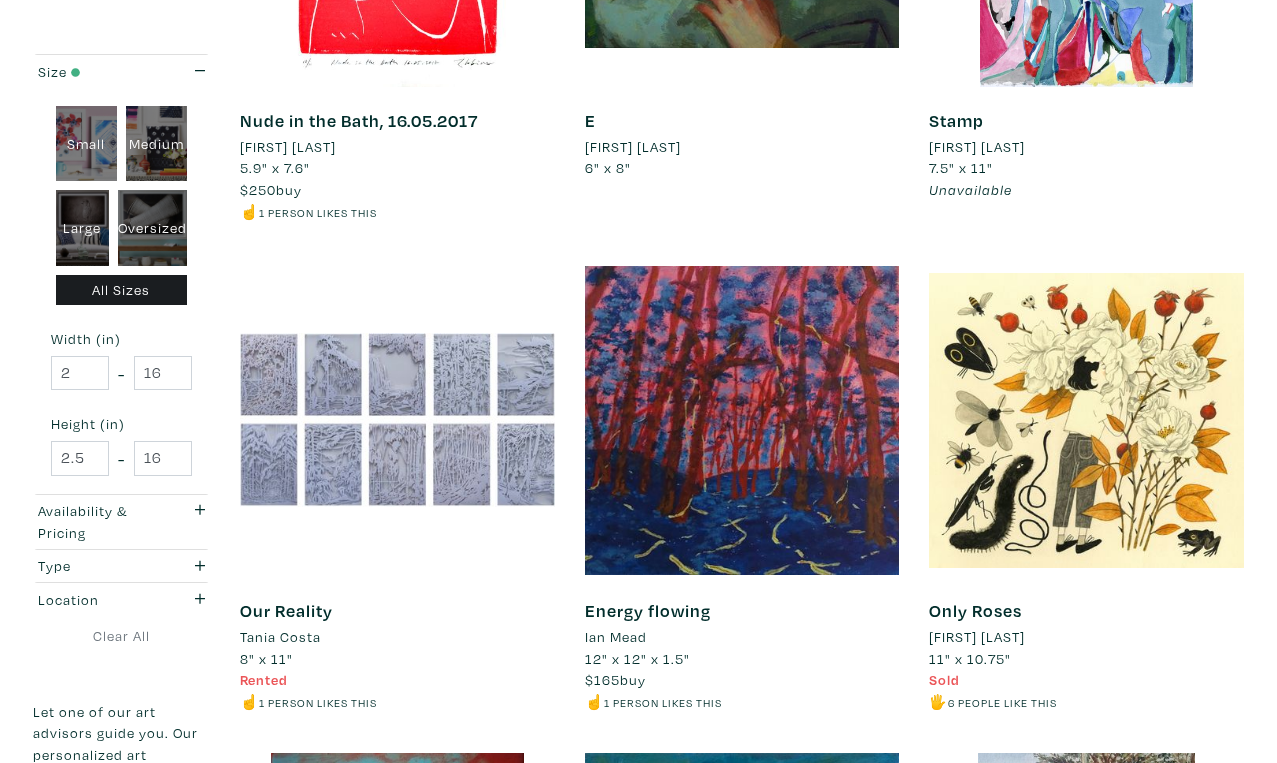 scroll, scrollTop: 2122, scrollLeft: 0, axis: vertical 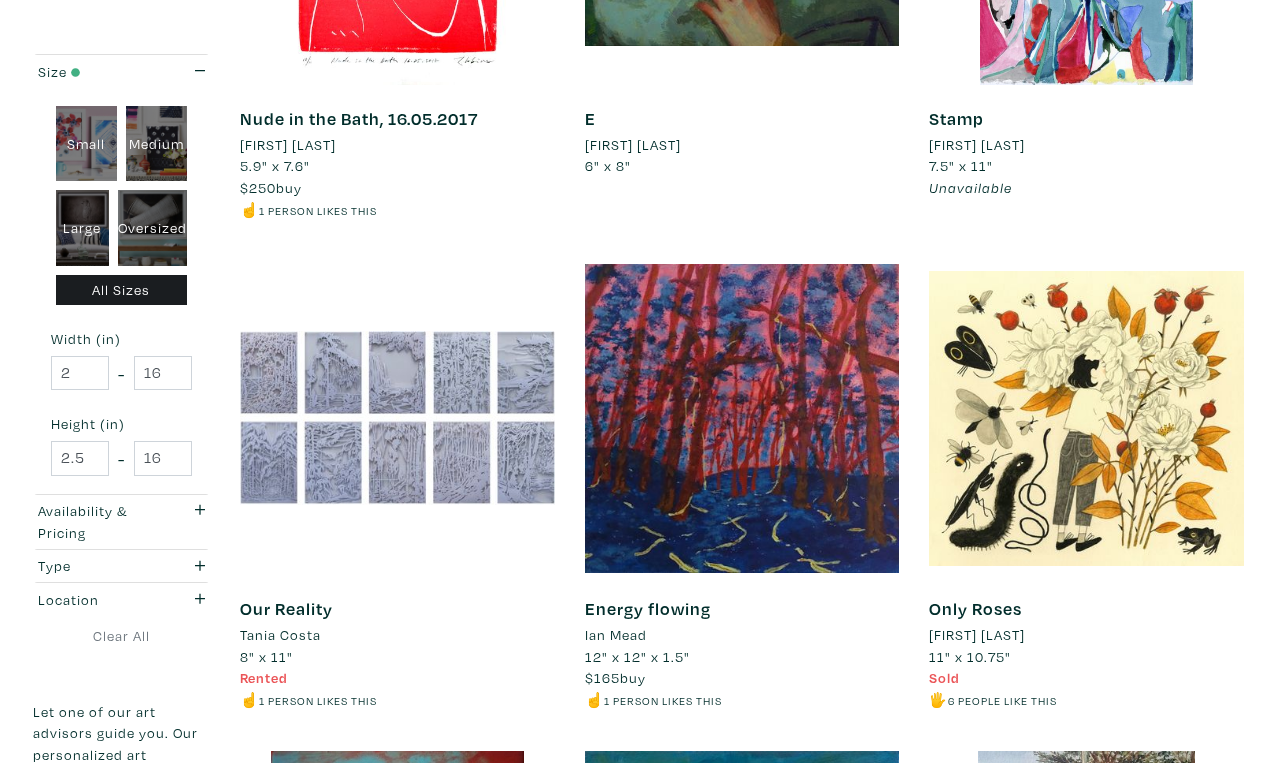 click at bounding box center [1086, 418] 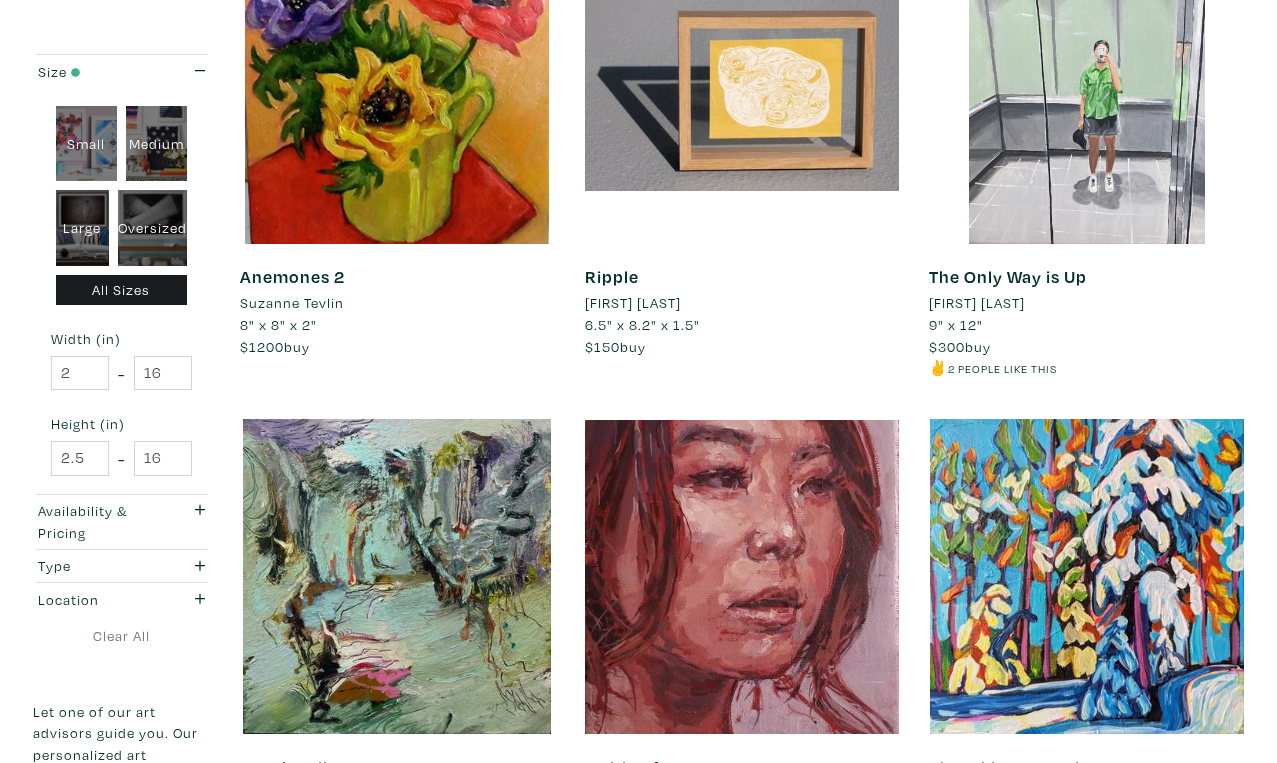 scroll, scrollTop: 0, scrollLeft: 0, axis: both 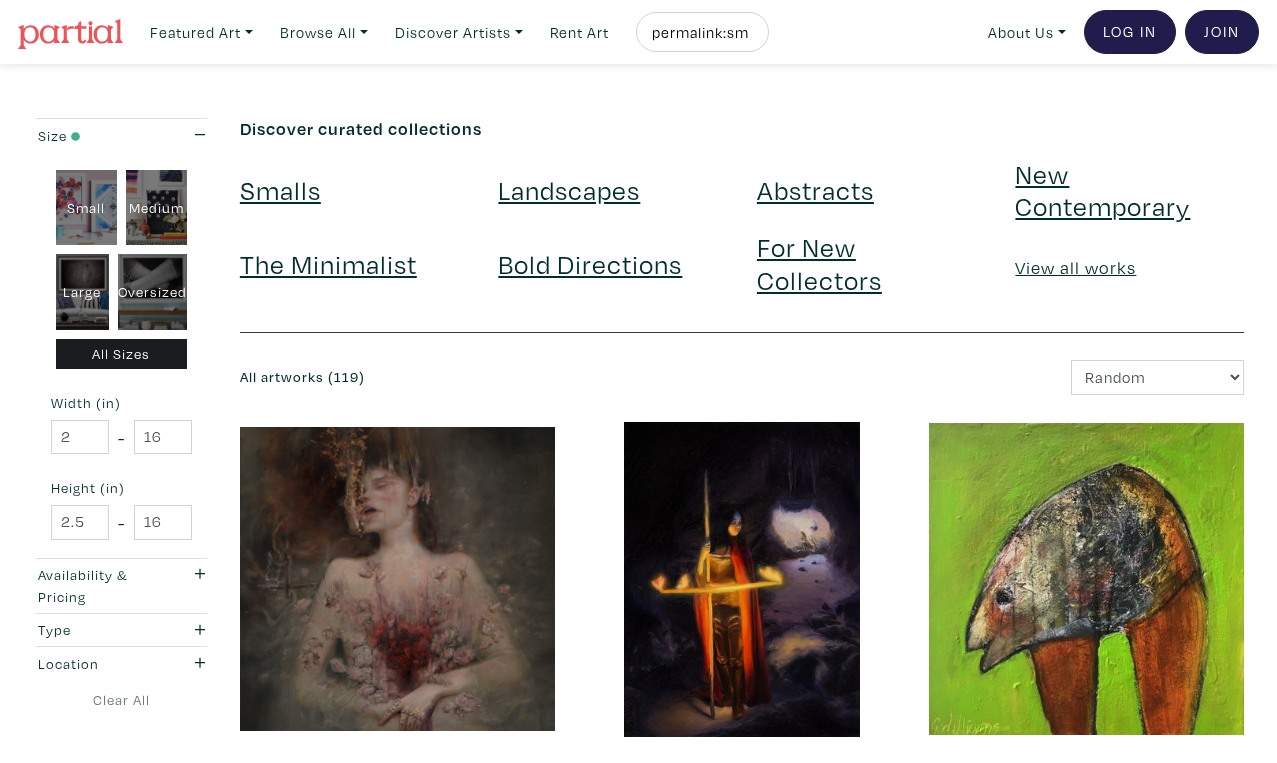 click on "Landscapes" at bounding box center (569, 189) 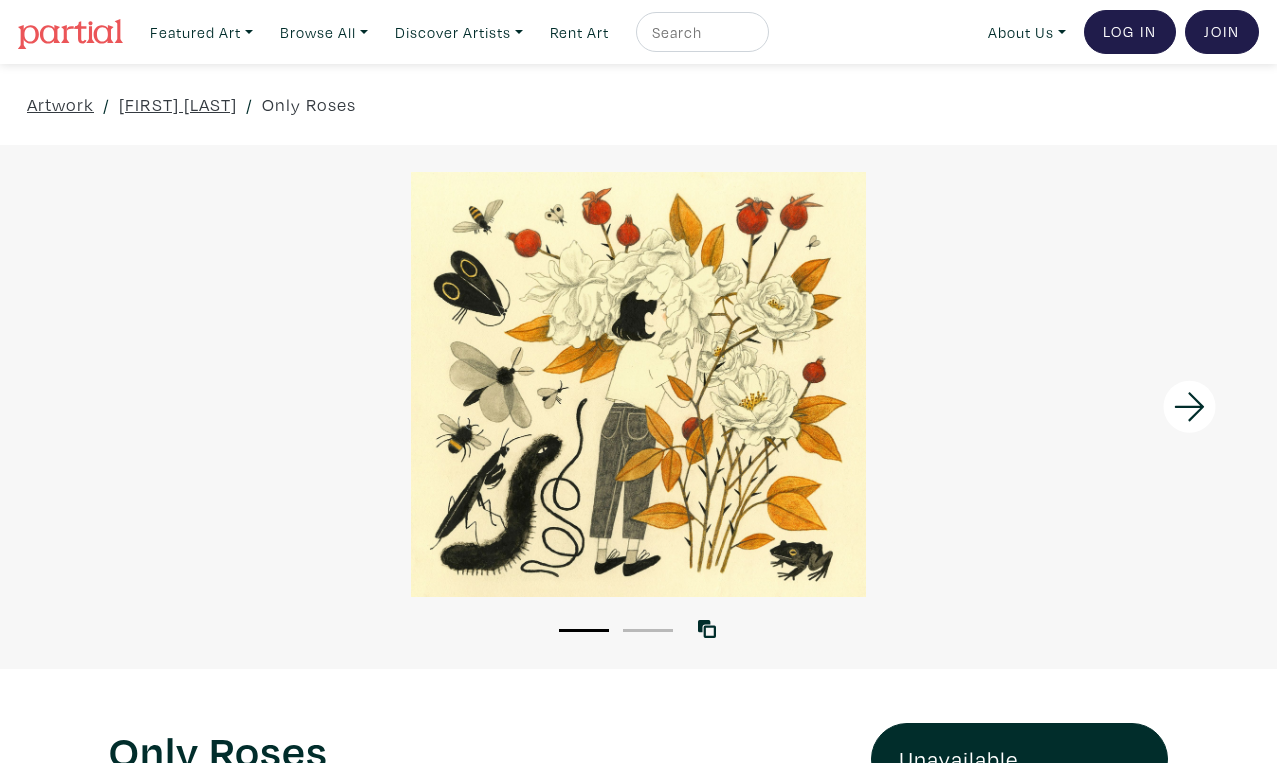 scroll, scrollTop: 0, scrollLeft: 0, axis: both 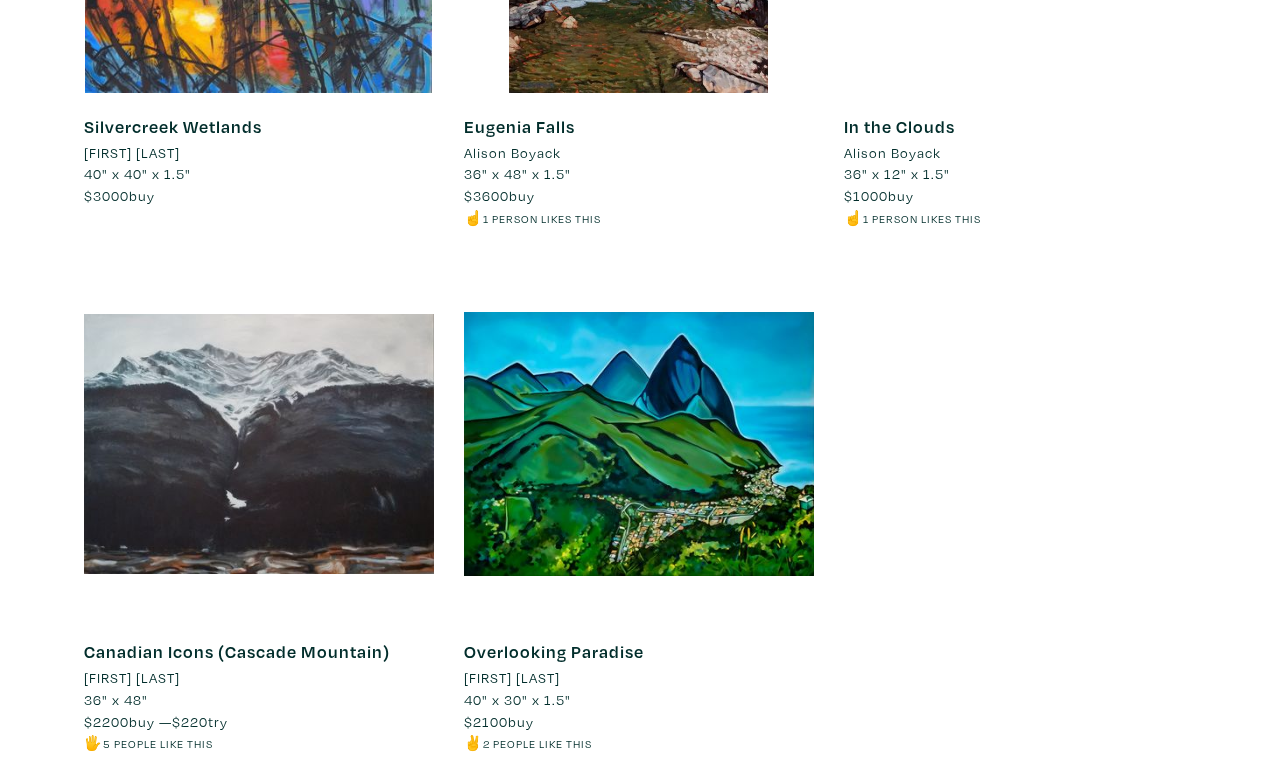 click on "More Landscapes" at bounding box center (639, 865) 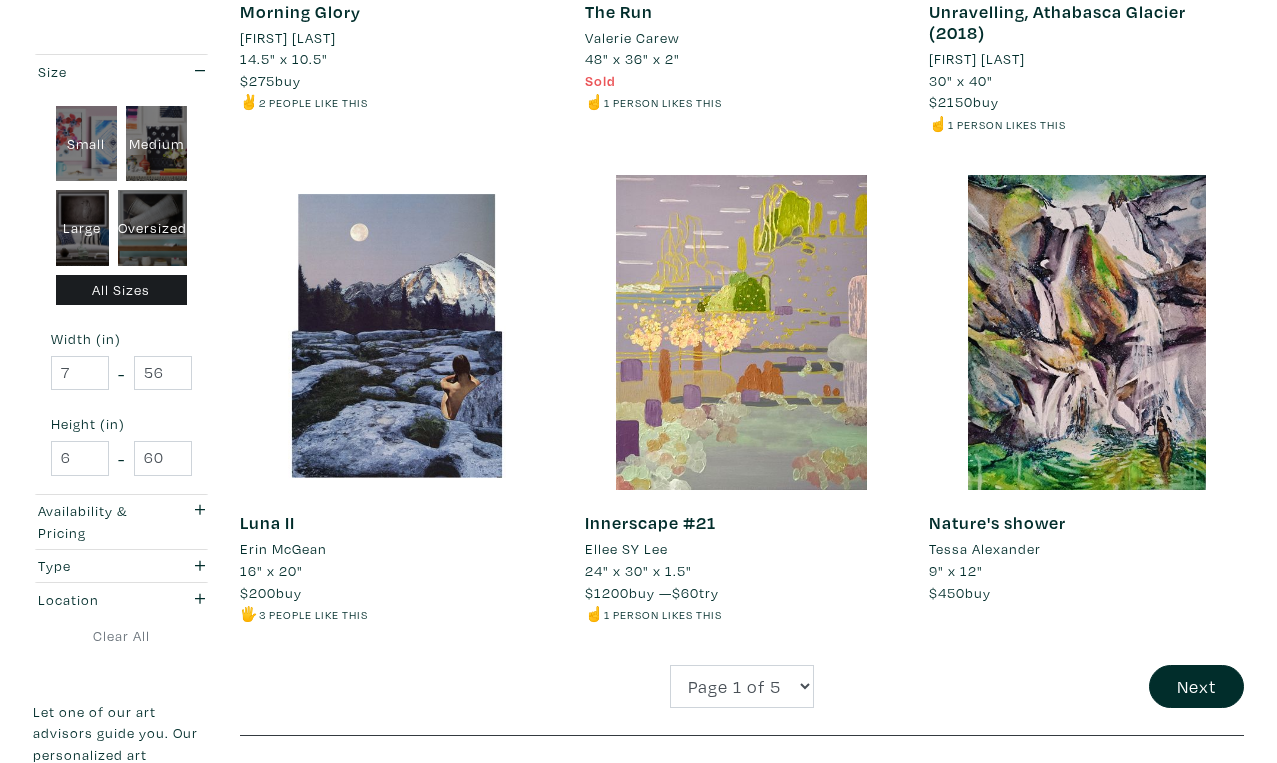scroll, scrollTop: 3705, scrollLeft: 0, axis: vertical 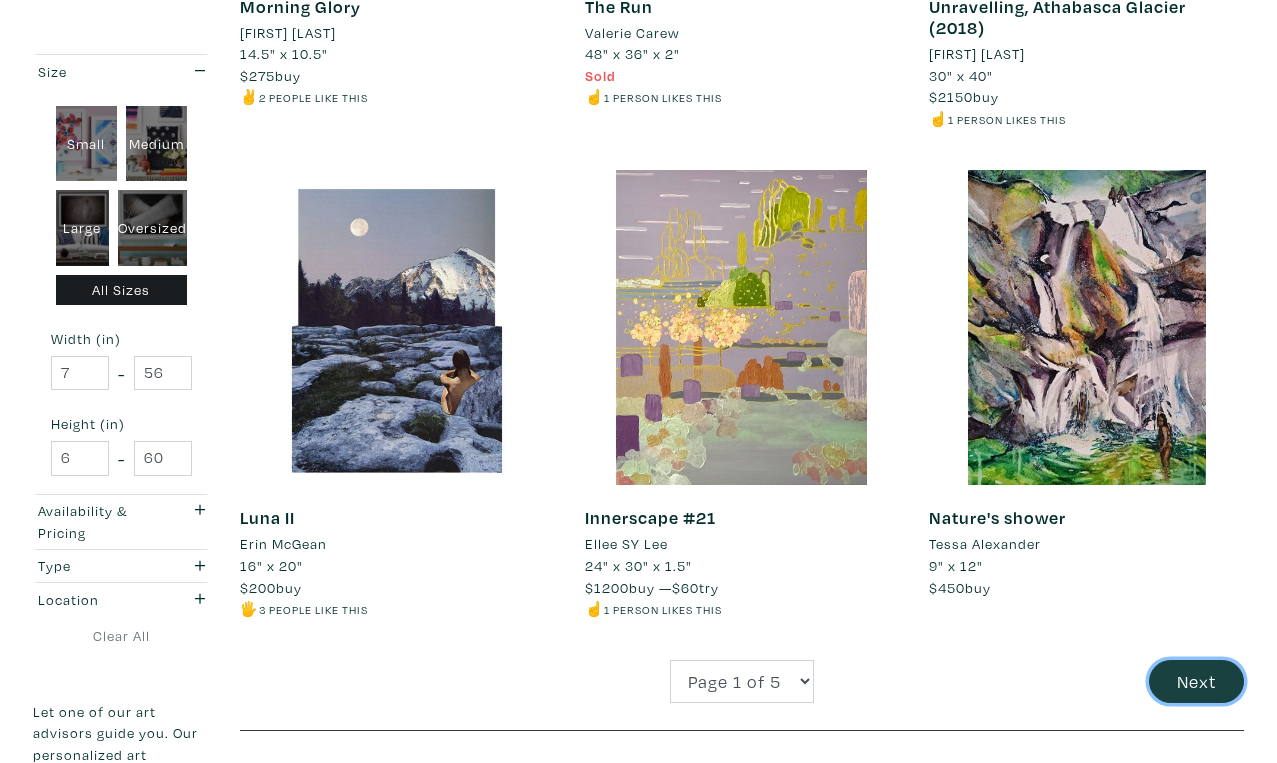 click on "Next" at bounding box center (1196, 681) 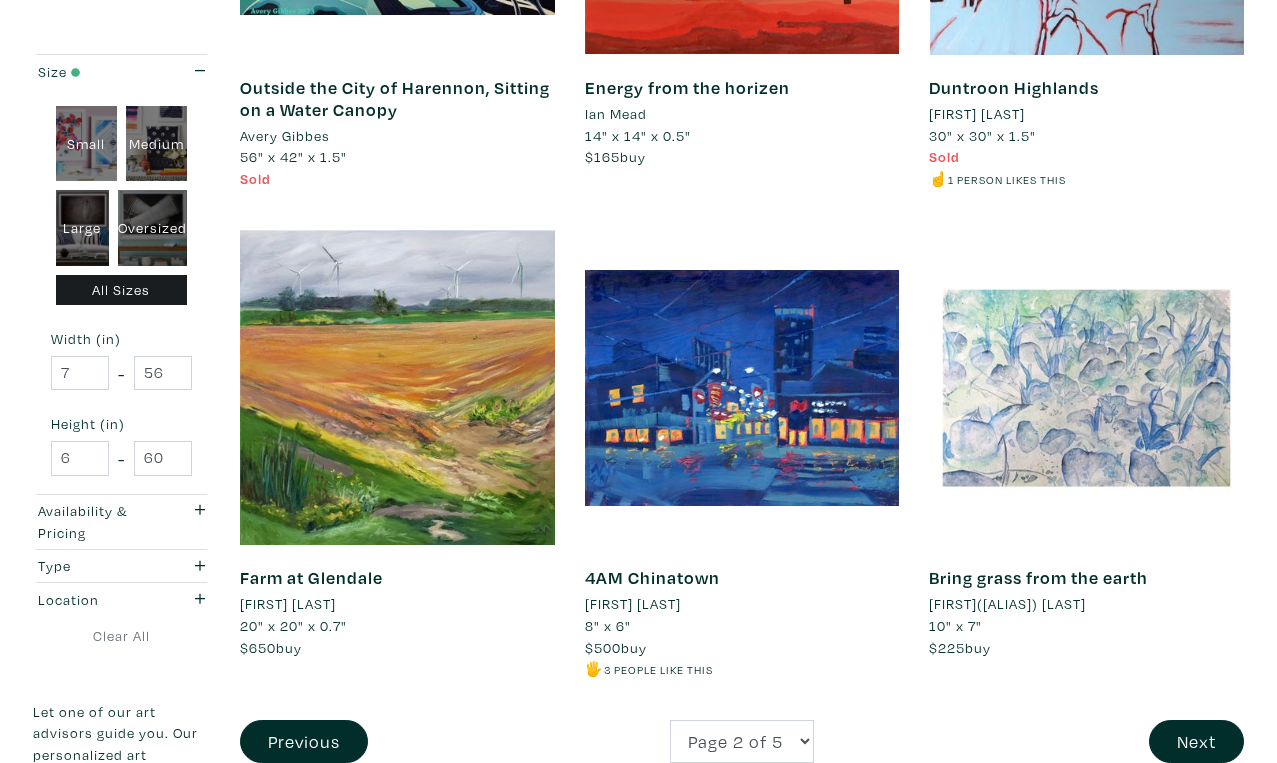 scroll, scrollTop: 3668, scrollLeft: 0, axis: vertical 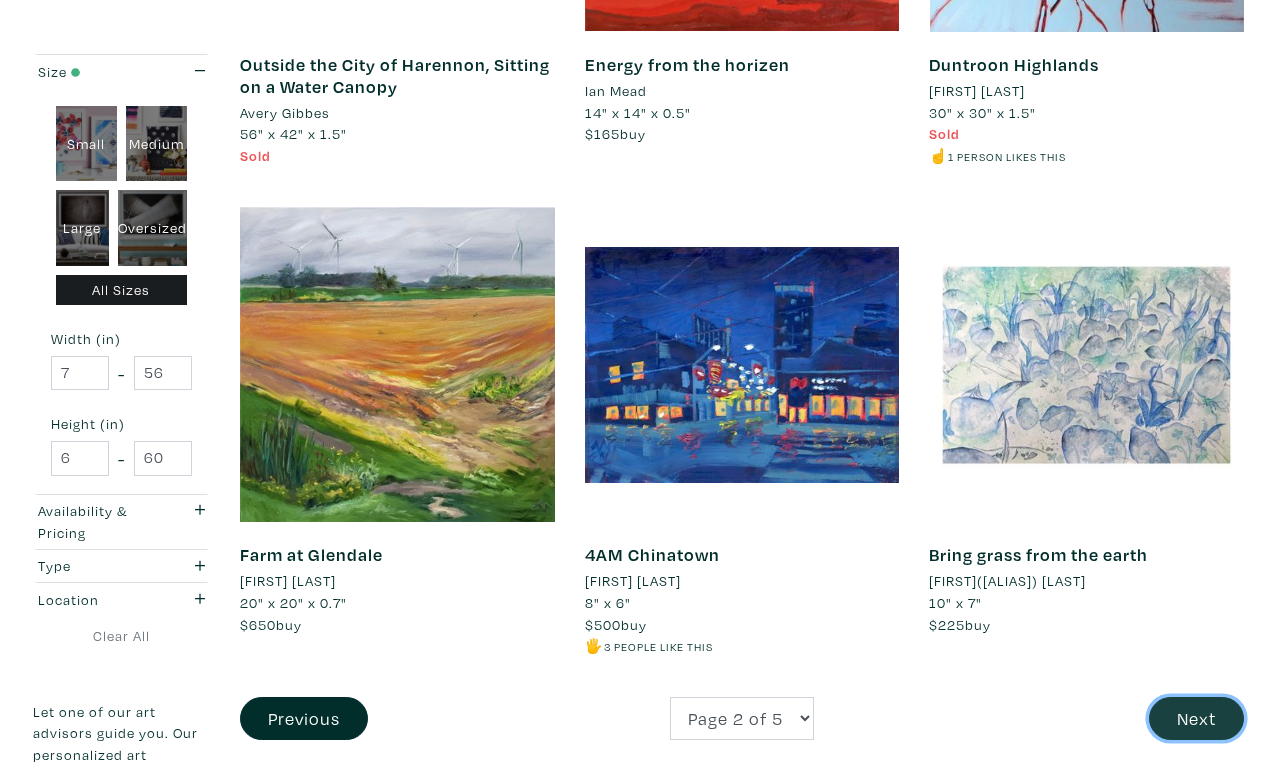 click on "Next" at bounding box center (1196, 718) 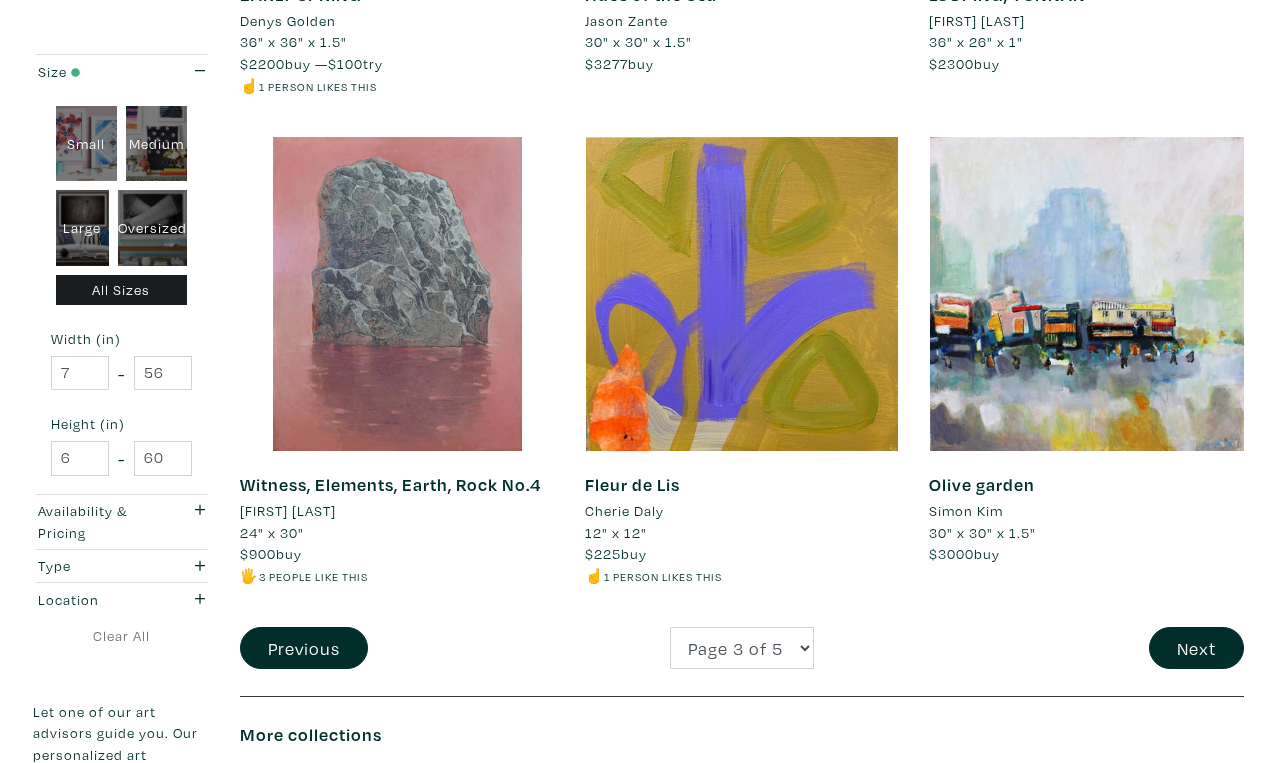scroll, scrollTop: 3763, scrollLeft: 0, axis: vertical 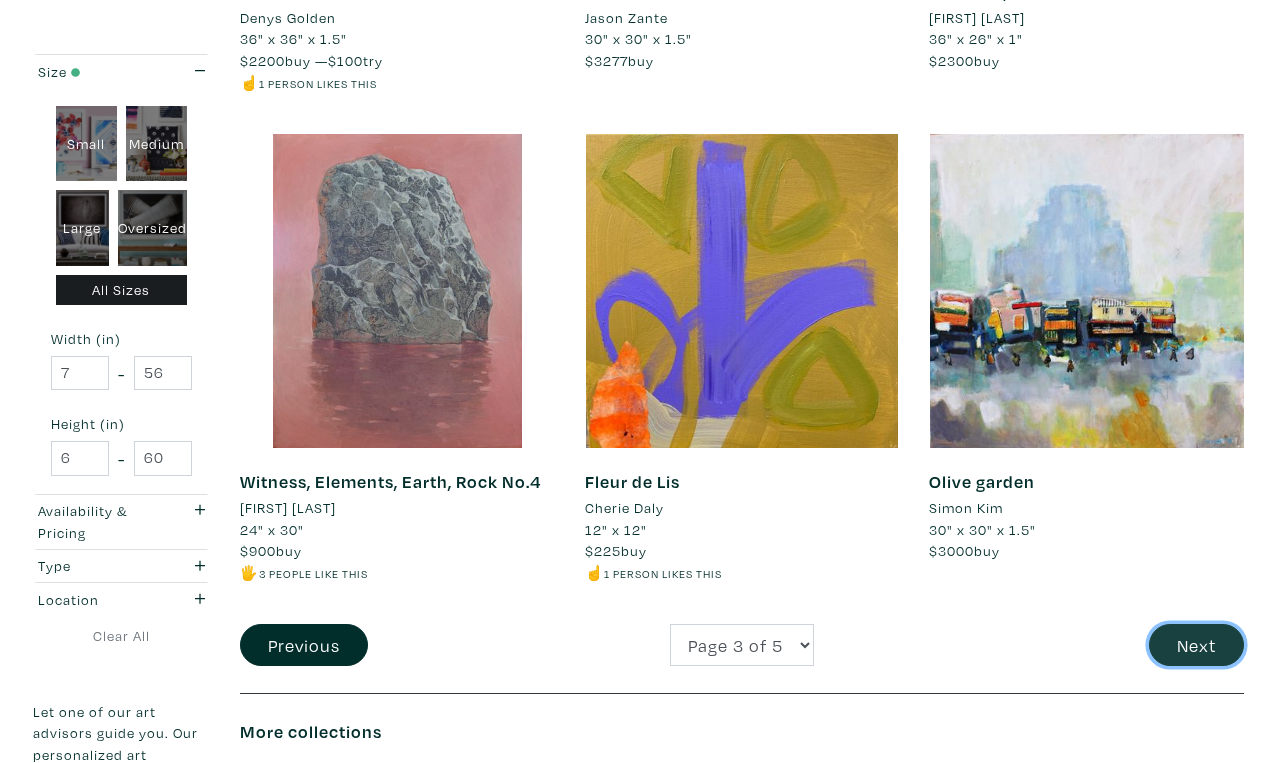 click on "Next" at bounding box center [1196, 645] 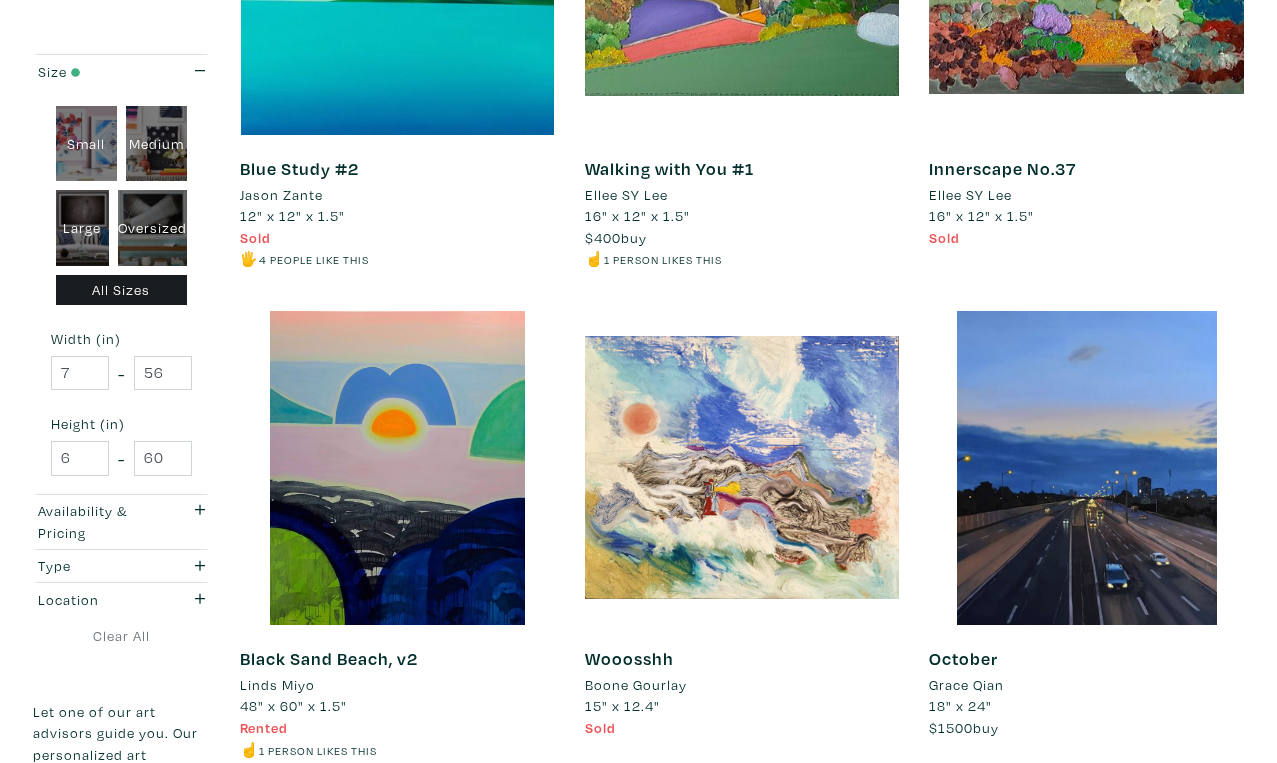 scroll, scrollTop: 3557, scrollLeft: 0, axis: vertical 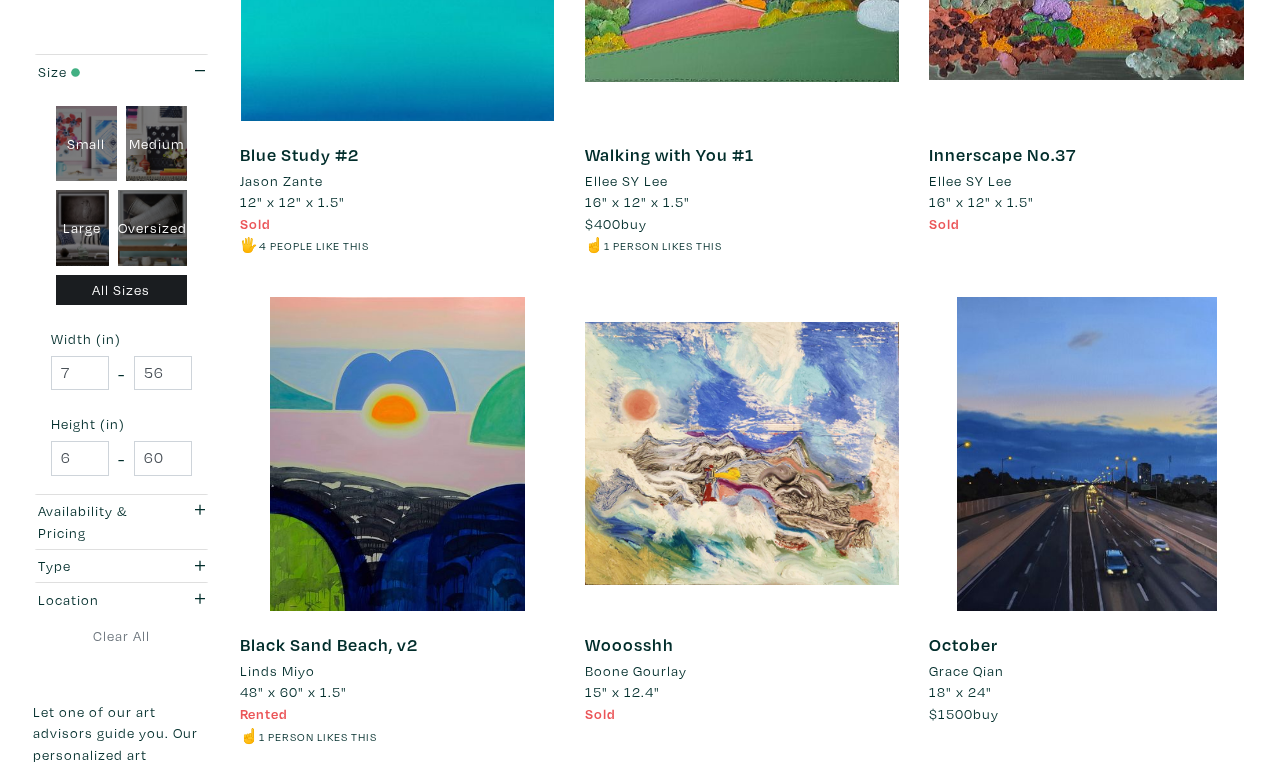 click on "Next" at bounding box center [1196, 808] 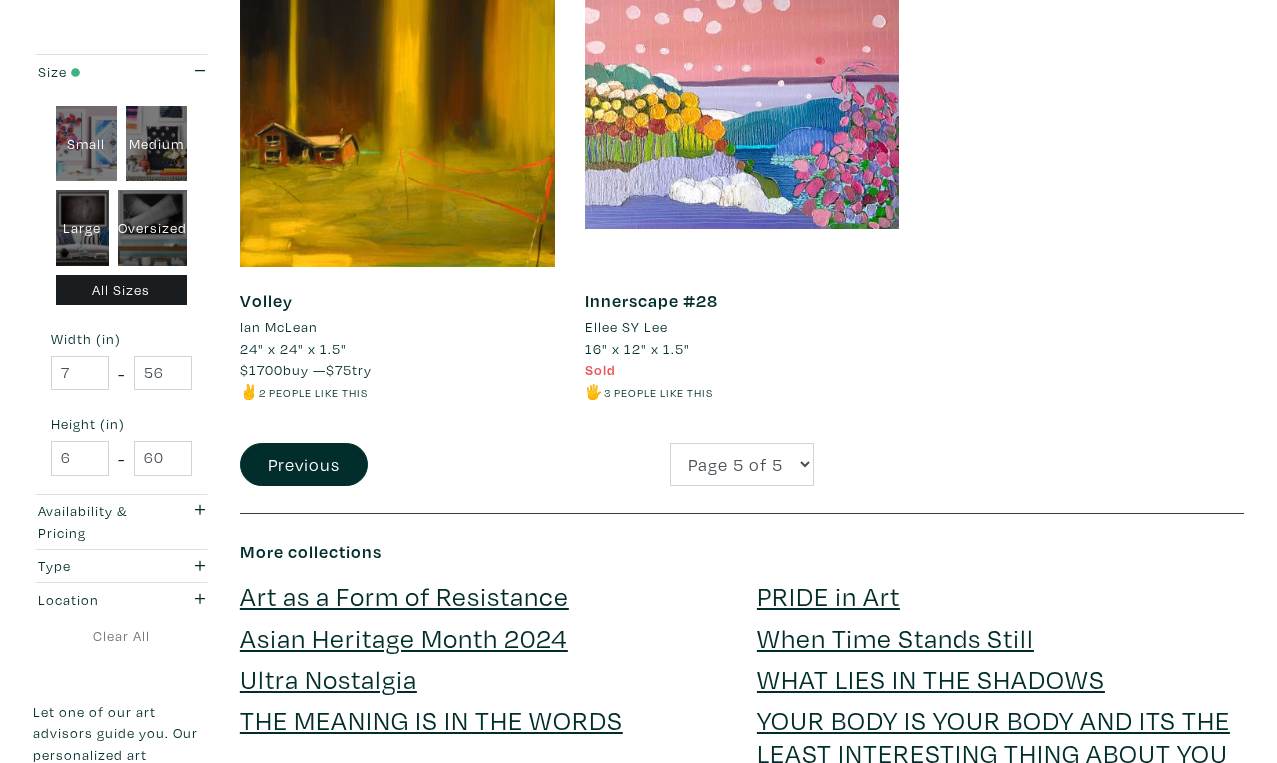 scroll, scrollTop: 487, scrollLeft: 0, axis: vertical 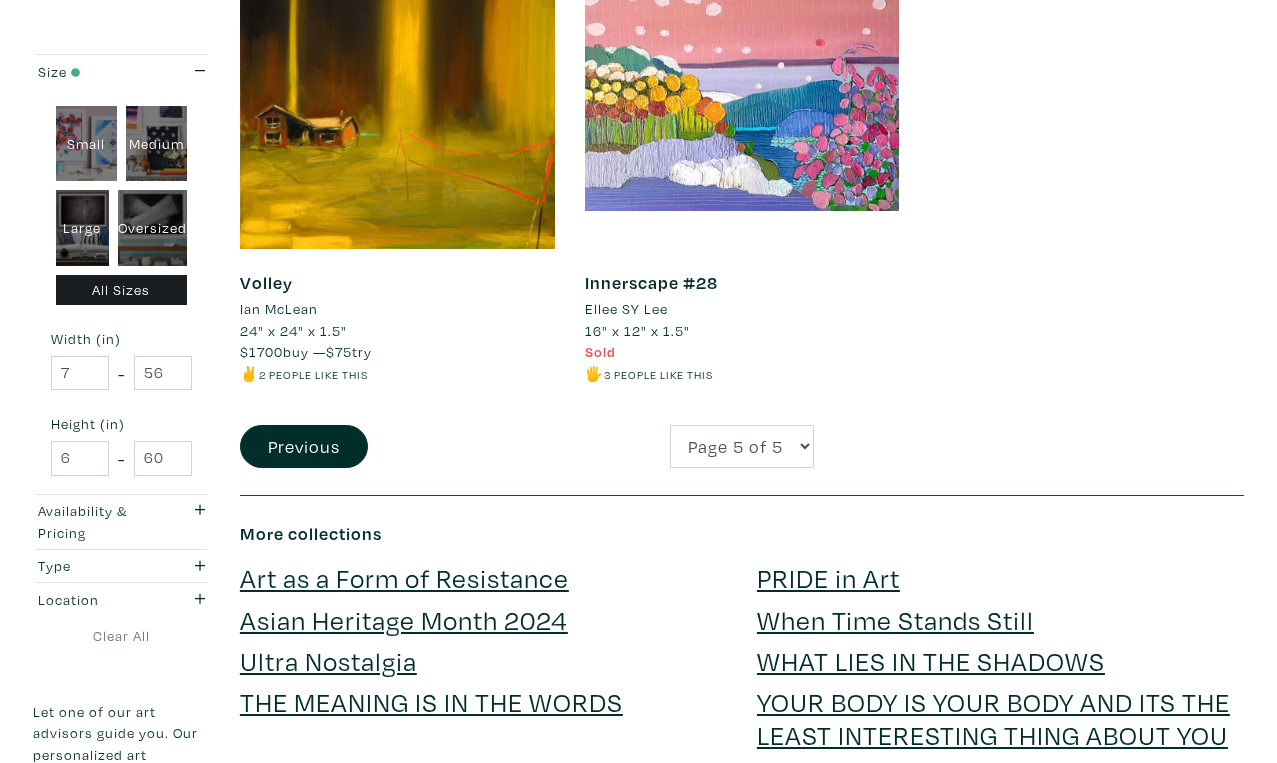 click on "When Time Stands Still" at bounding box center [895, 619] 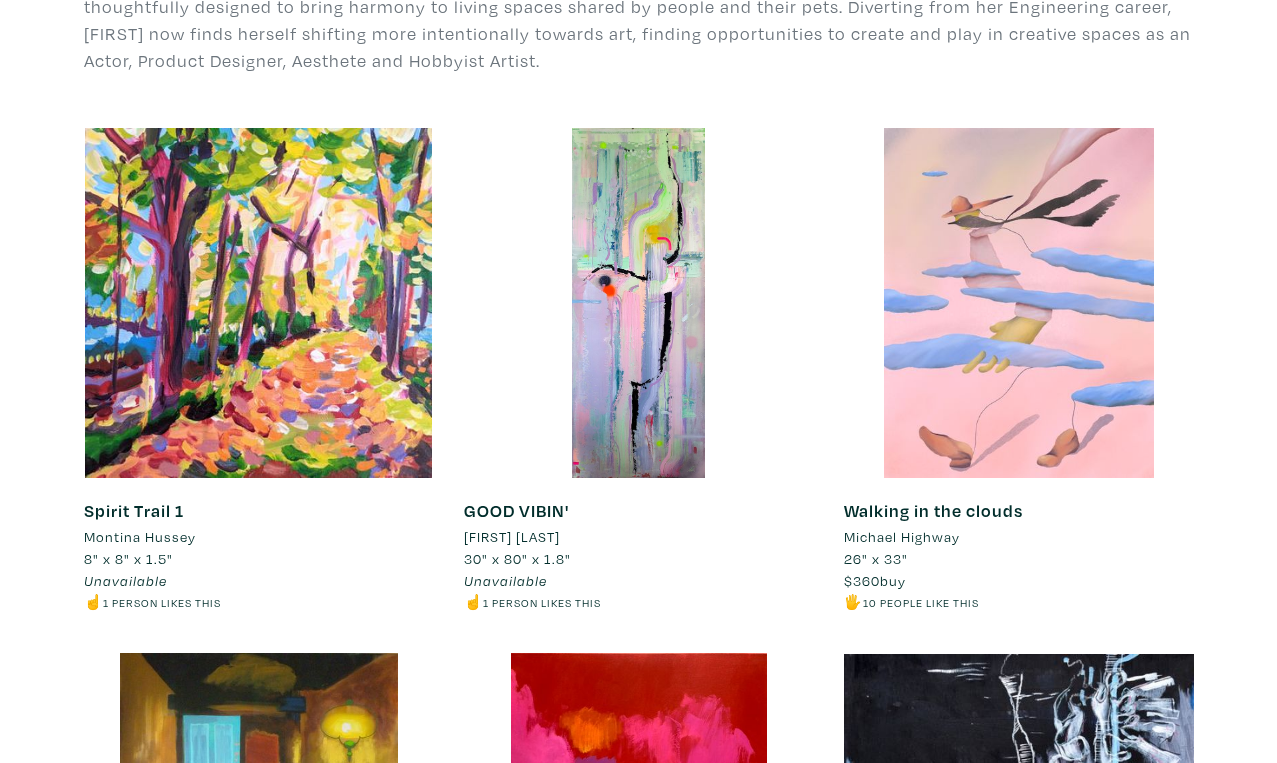 scroll, scrollTop: 0, scrollLeft: 0, axis: both 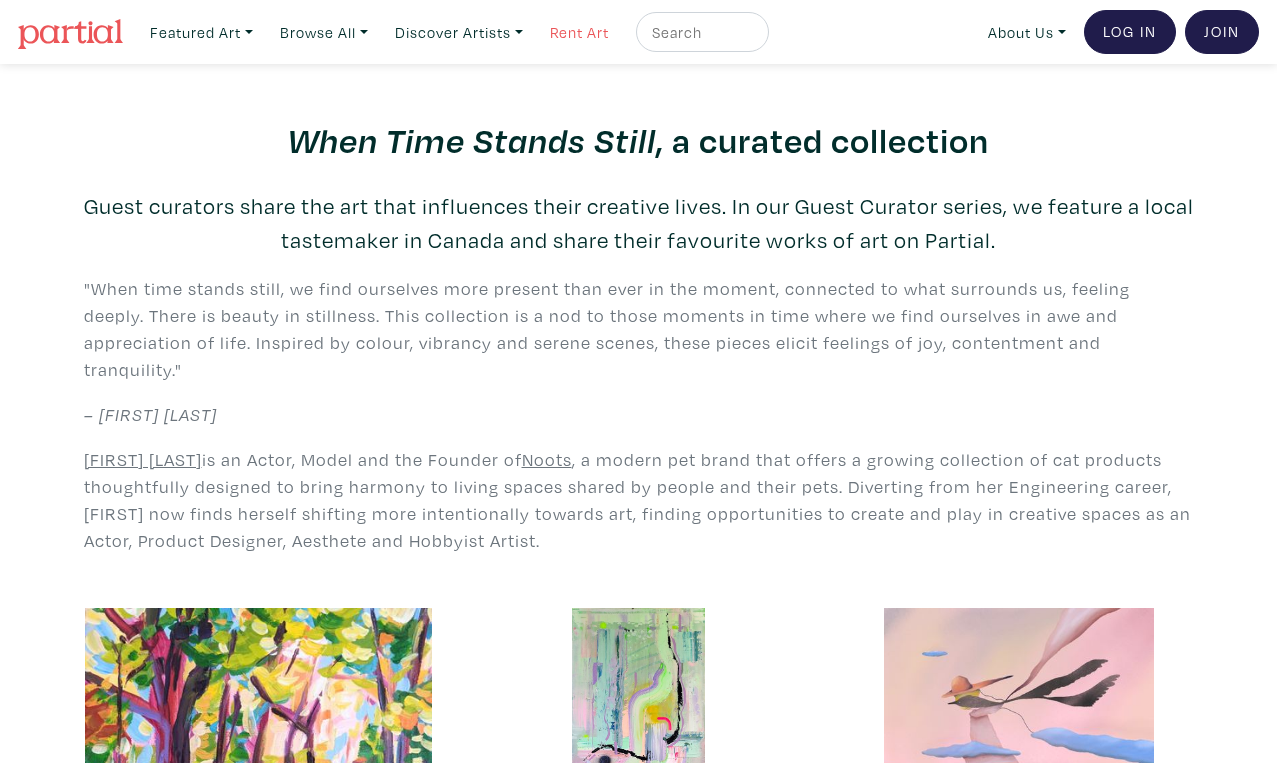 click on "Rent Art" at bounding box center (579, 32) 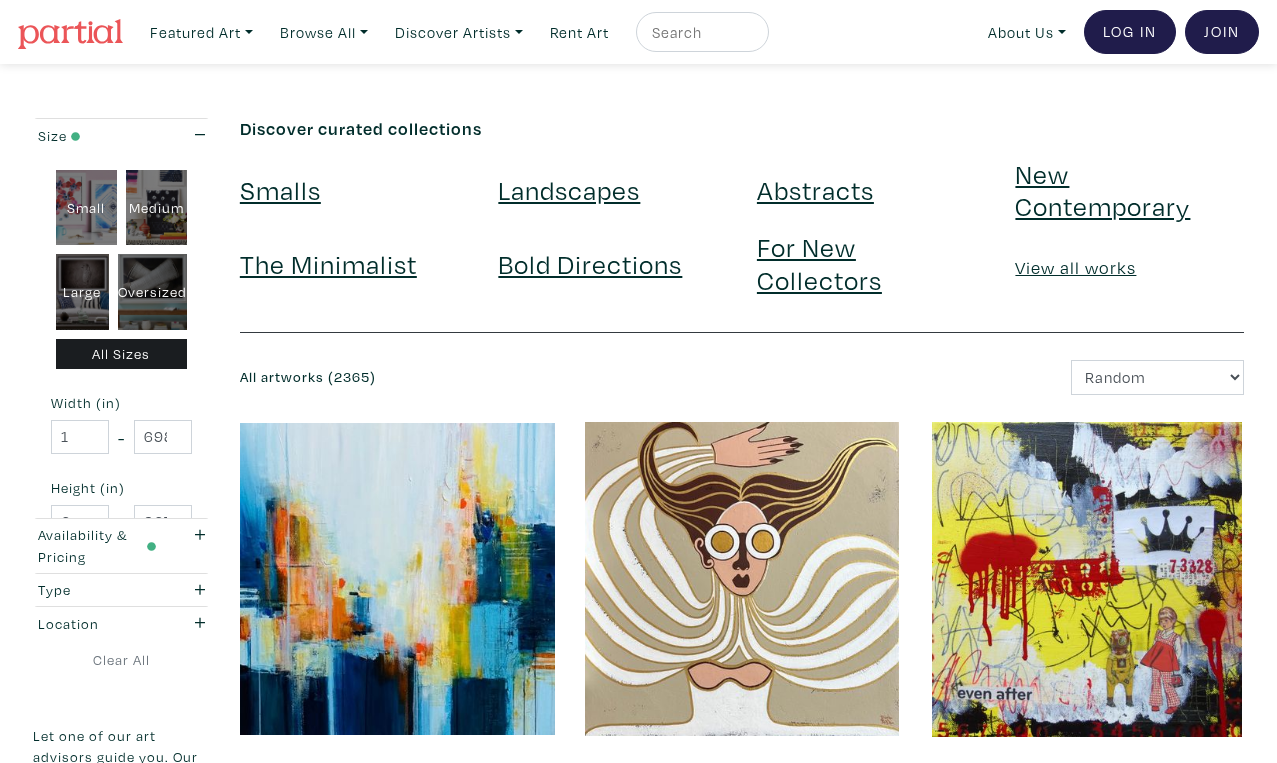 scroll, scrollTop: 0, scrollLeft: 0, axis: both 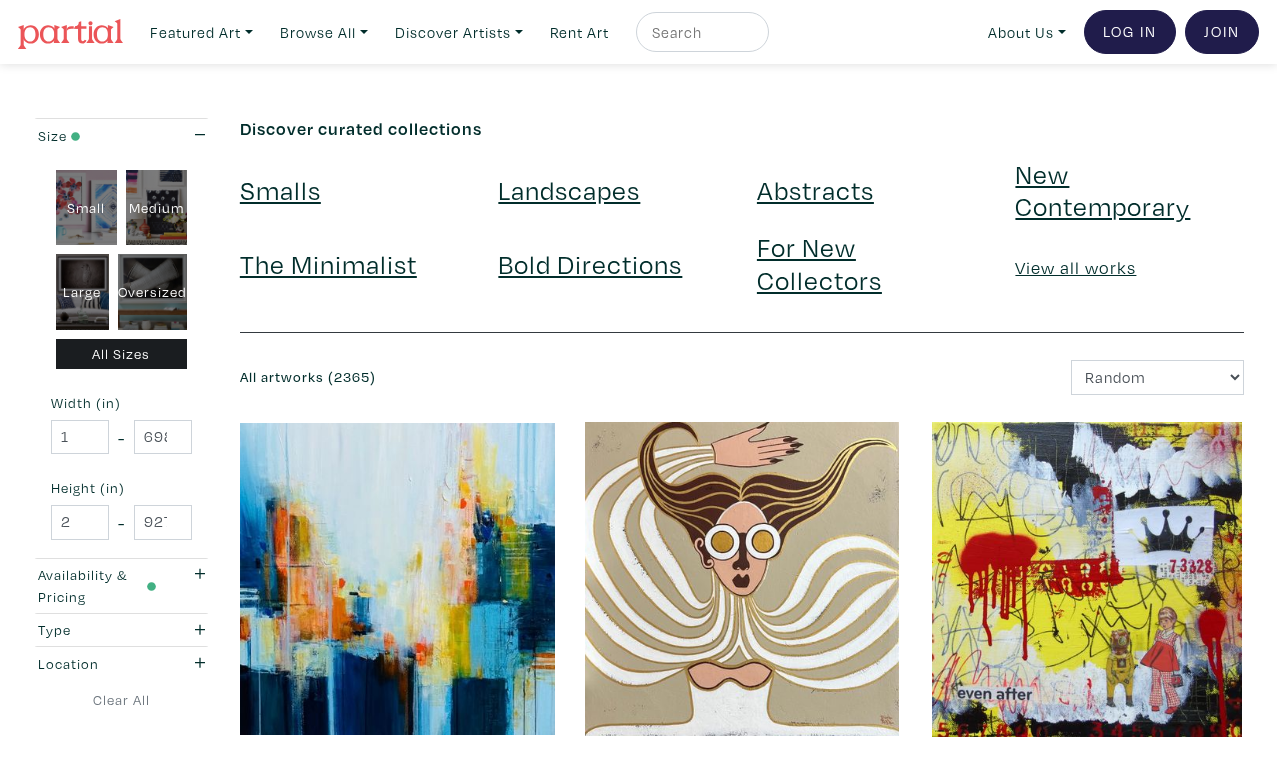 click on "Oversized" at bounding box center [152, 292] 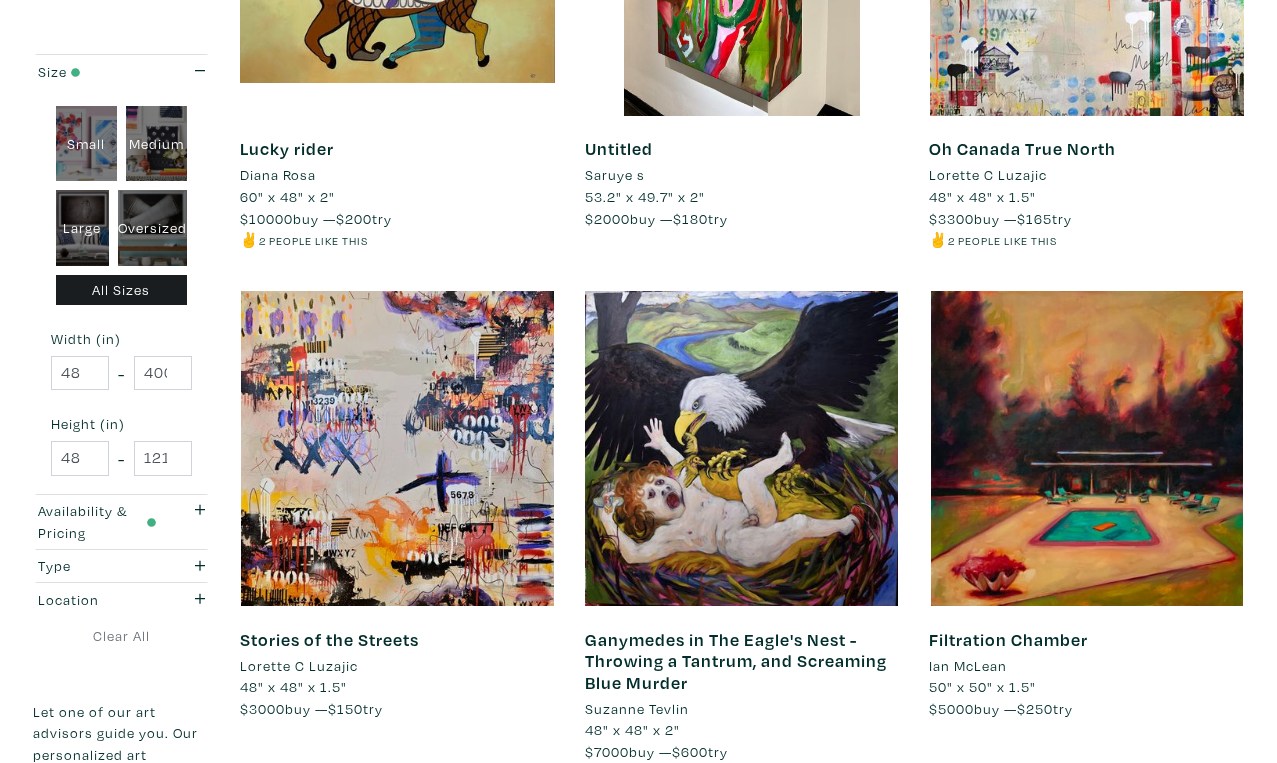 scroll, scrollTop: 3625, scrollLeft: 0, axis: vertical 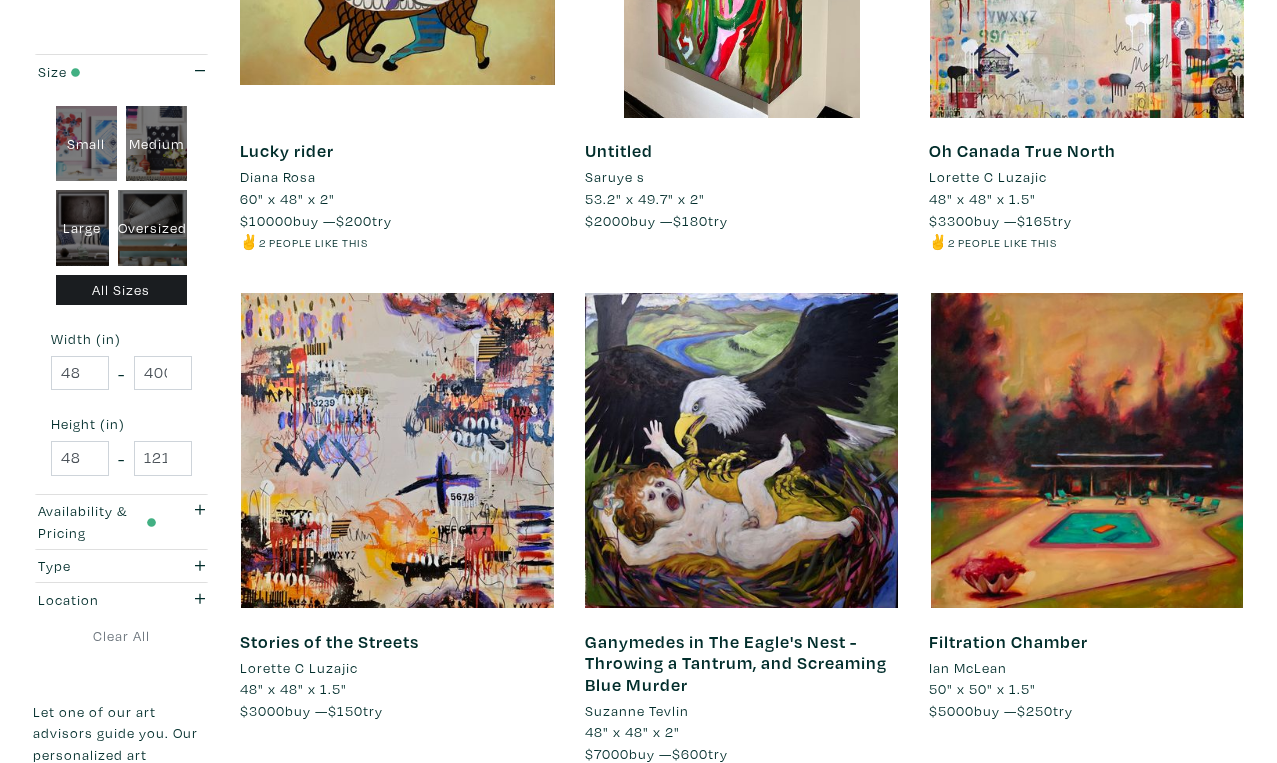 click on "Next" at bounding box center [1196, 826] 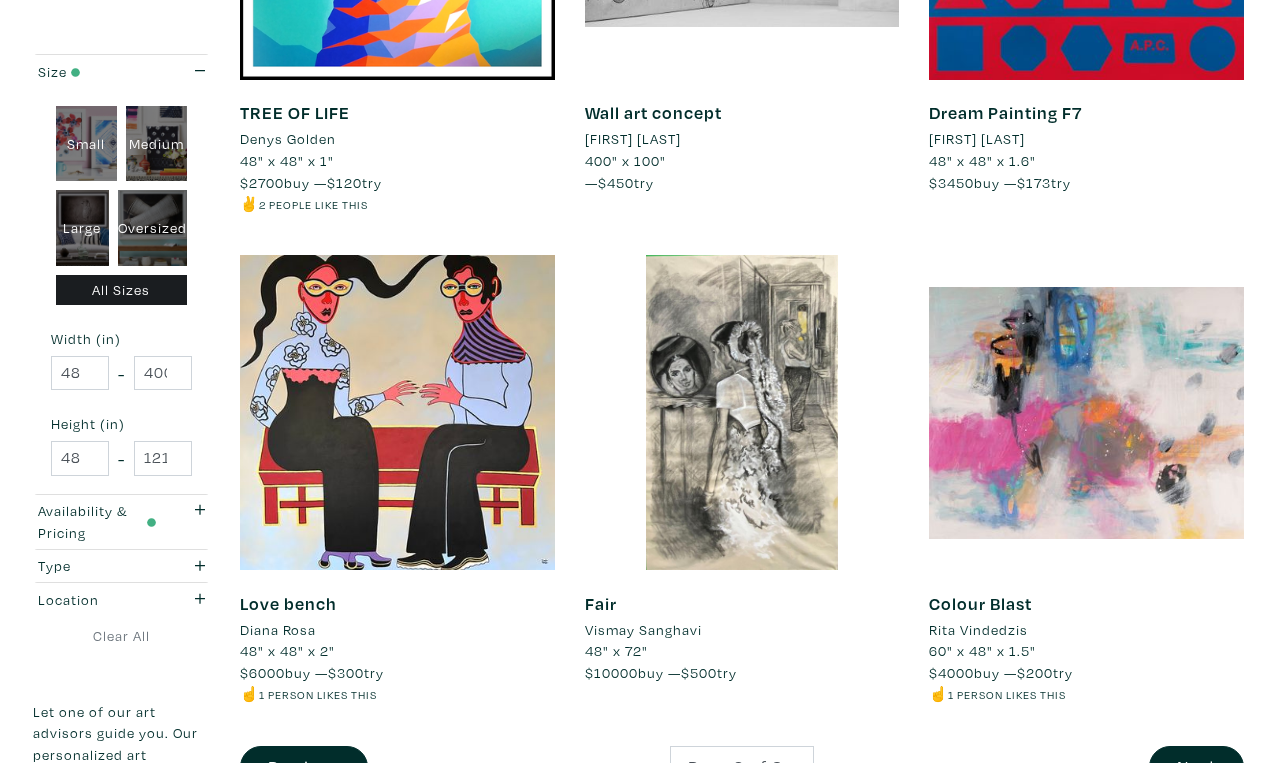 scroll, scrollTop: 3575, scrollLeft: 0, axis: vertical 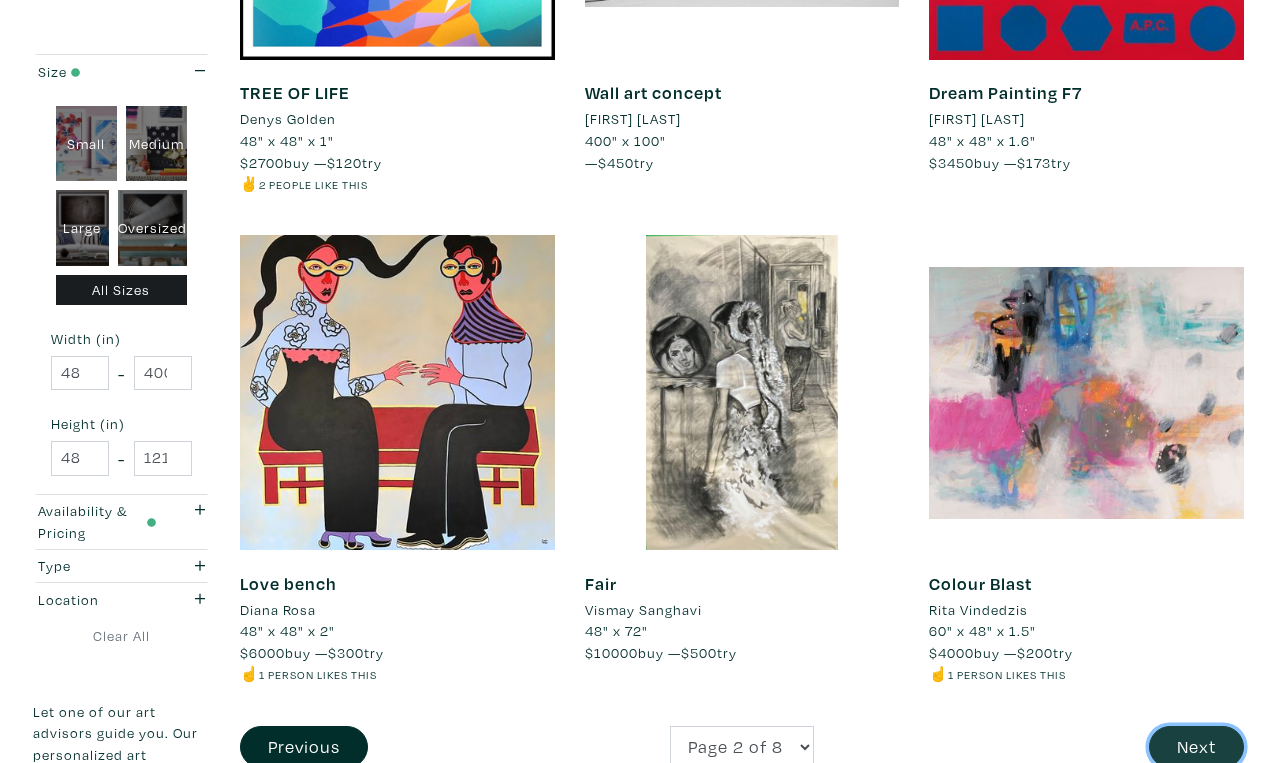 click on "Next" at bounding box center [1196, 747] 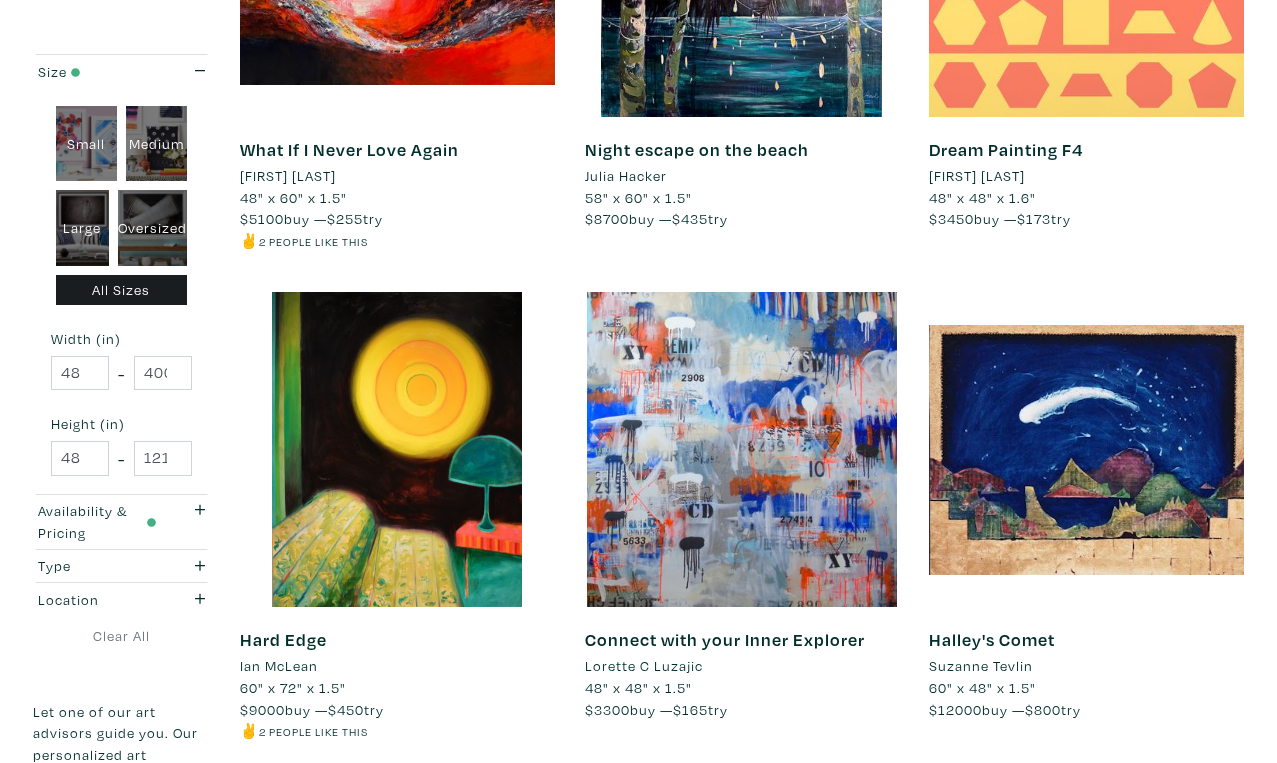 scroll, scrollTop: 3679, scrollLeft: 0, axis: vertical 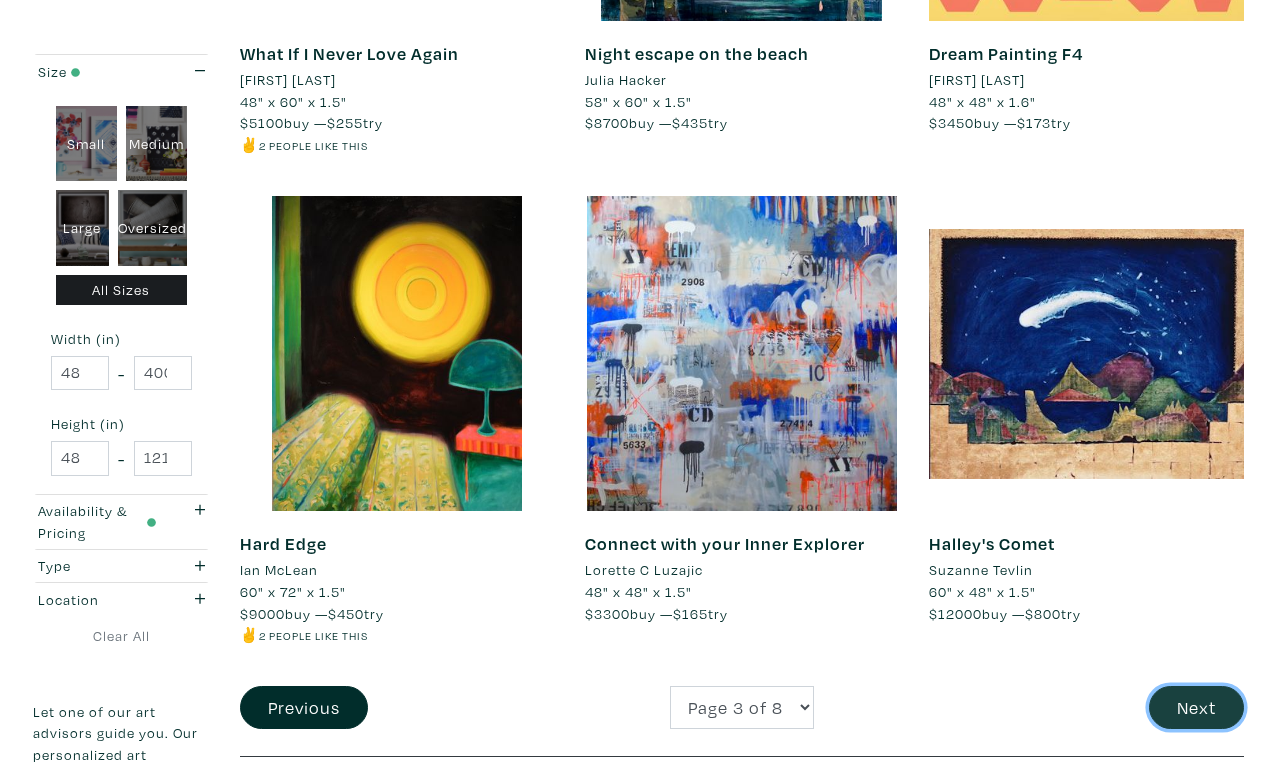 click on "Next" at bounding box center (1196, 707) 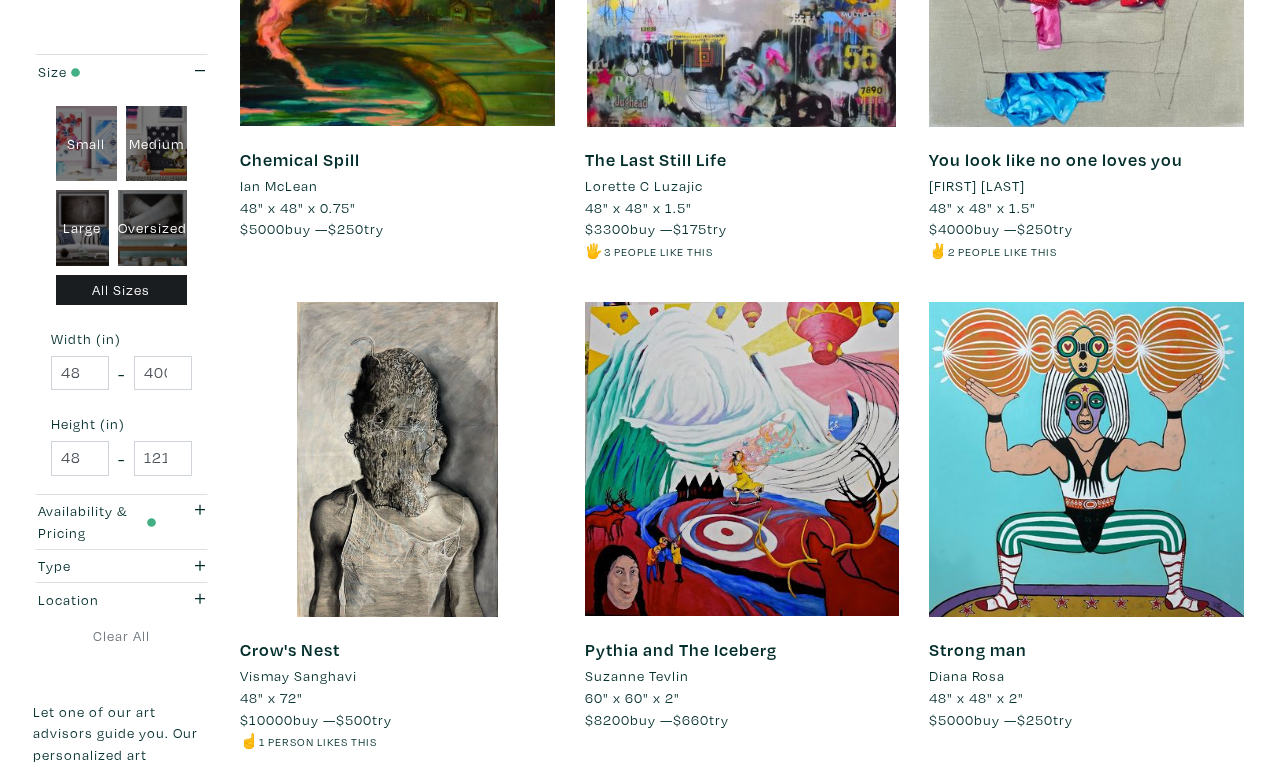 scroll, scrollTop: 3577, scrollLeft: 0, axis: vertical 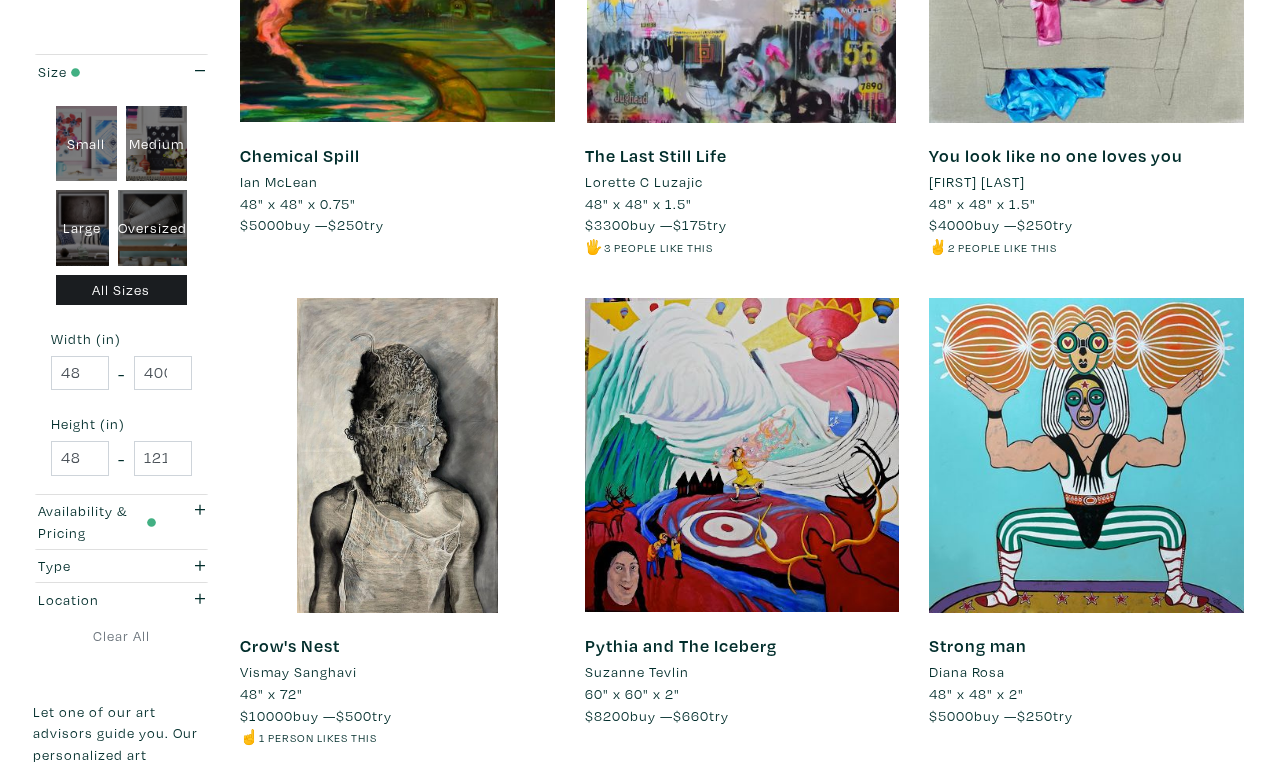 click on "Next" at bounding box center [1196, 809] 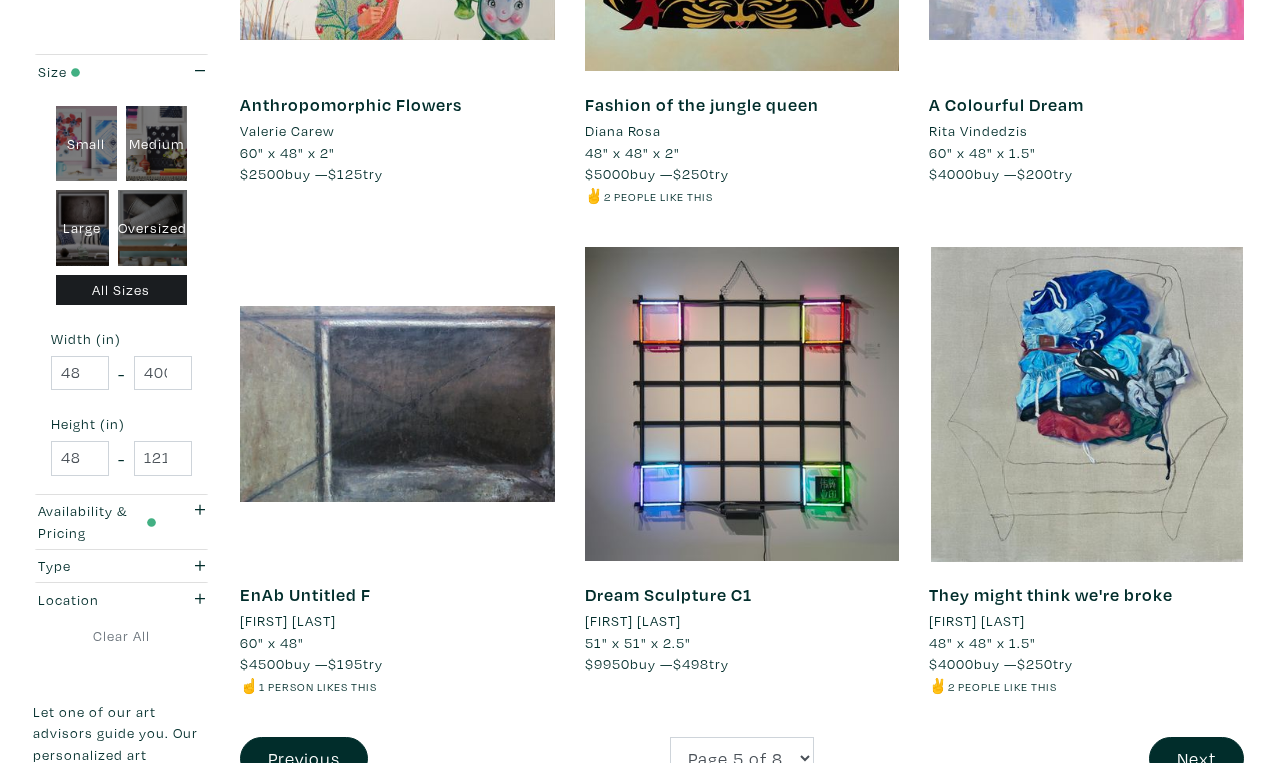 scroll, scrollTop: 3596, scrollLeft: 0, axis: vertical 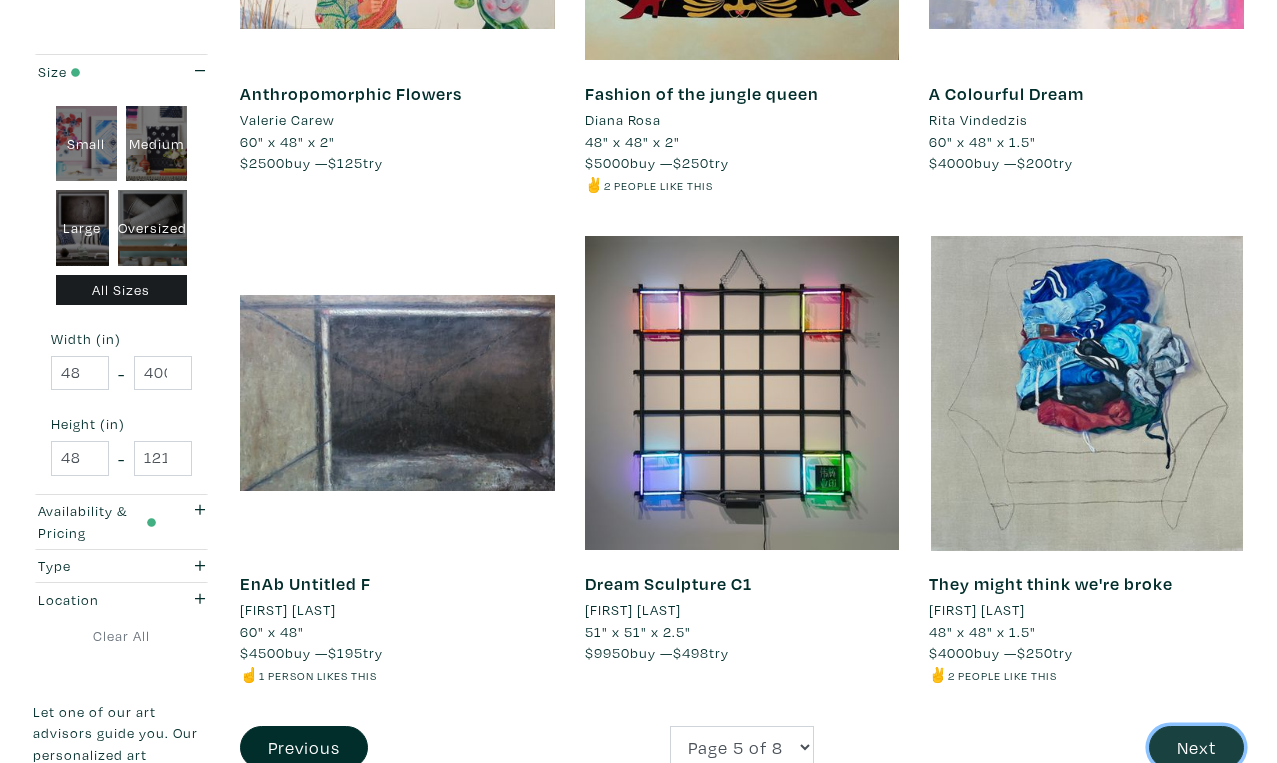 click on "Next" at bounding box center [1196, 747] 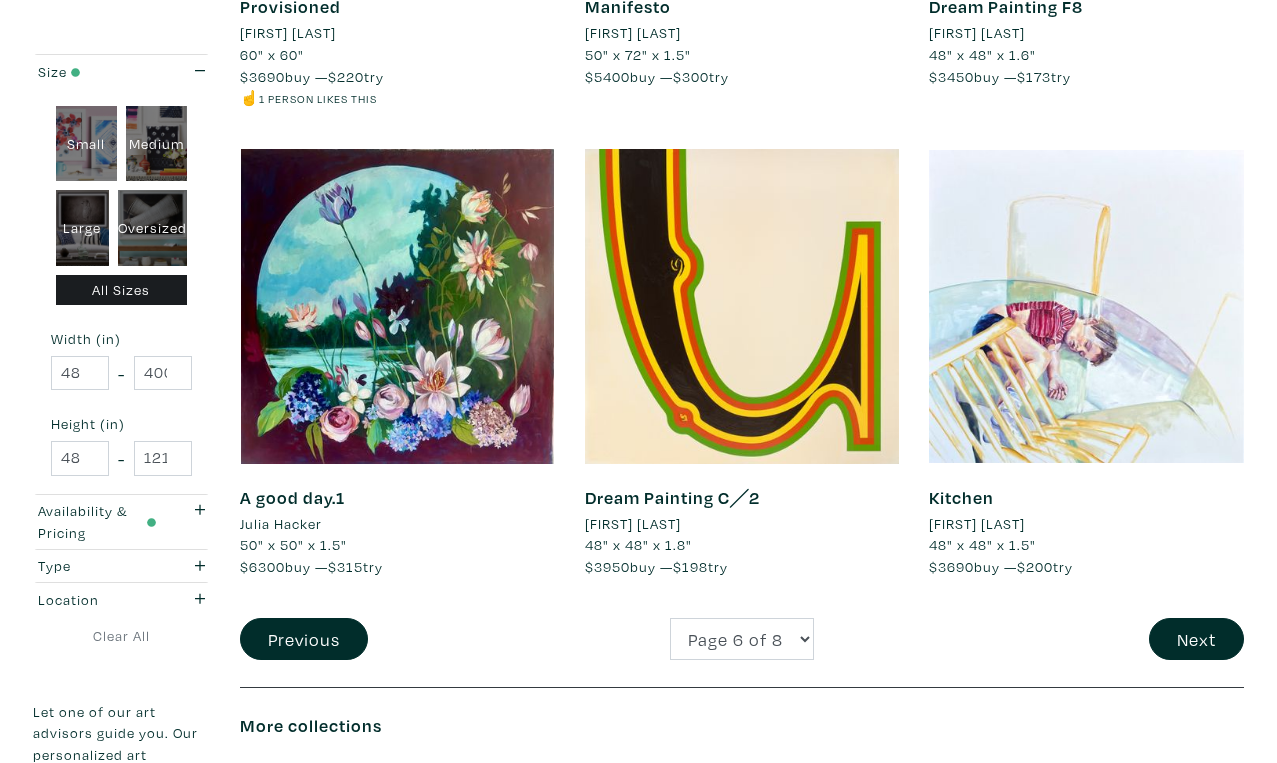 scroll, scrollTop: 3770, scrollLeft: 0, axis: vertical 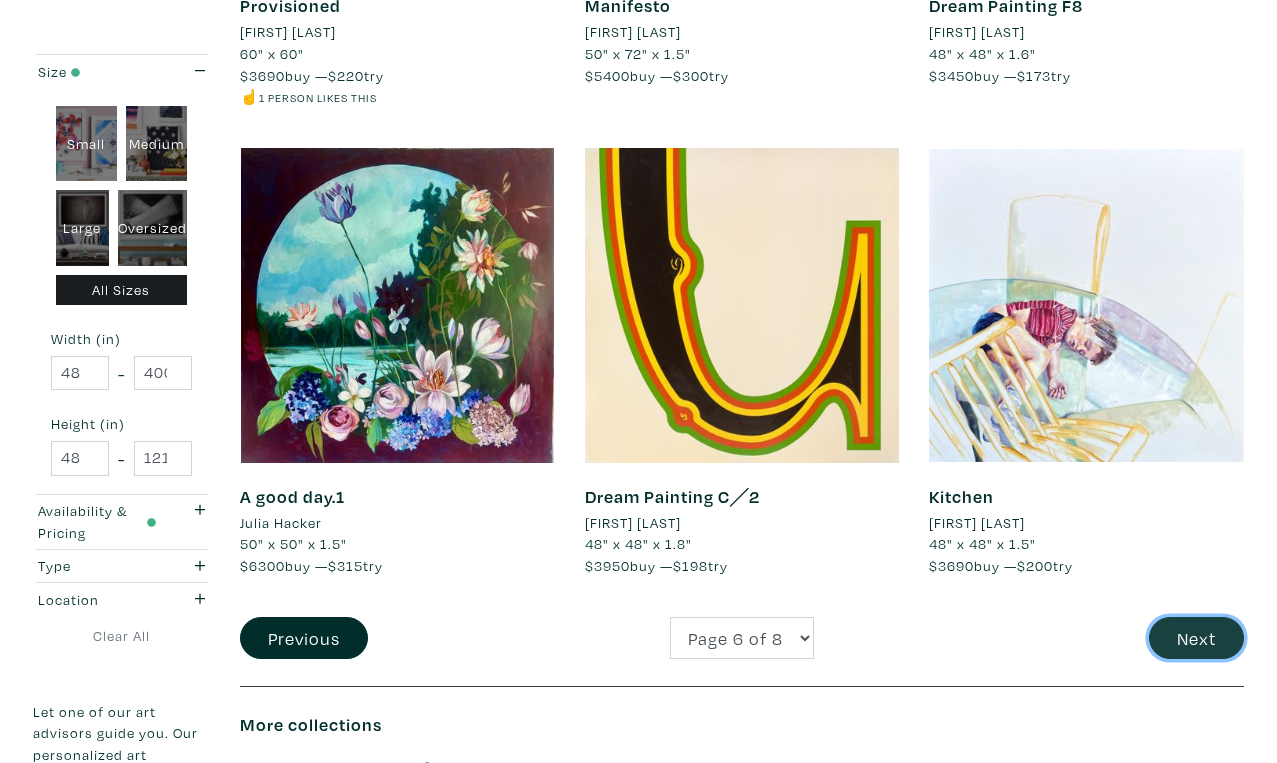 click on "Next" at bounding box center [1196, 638] 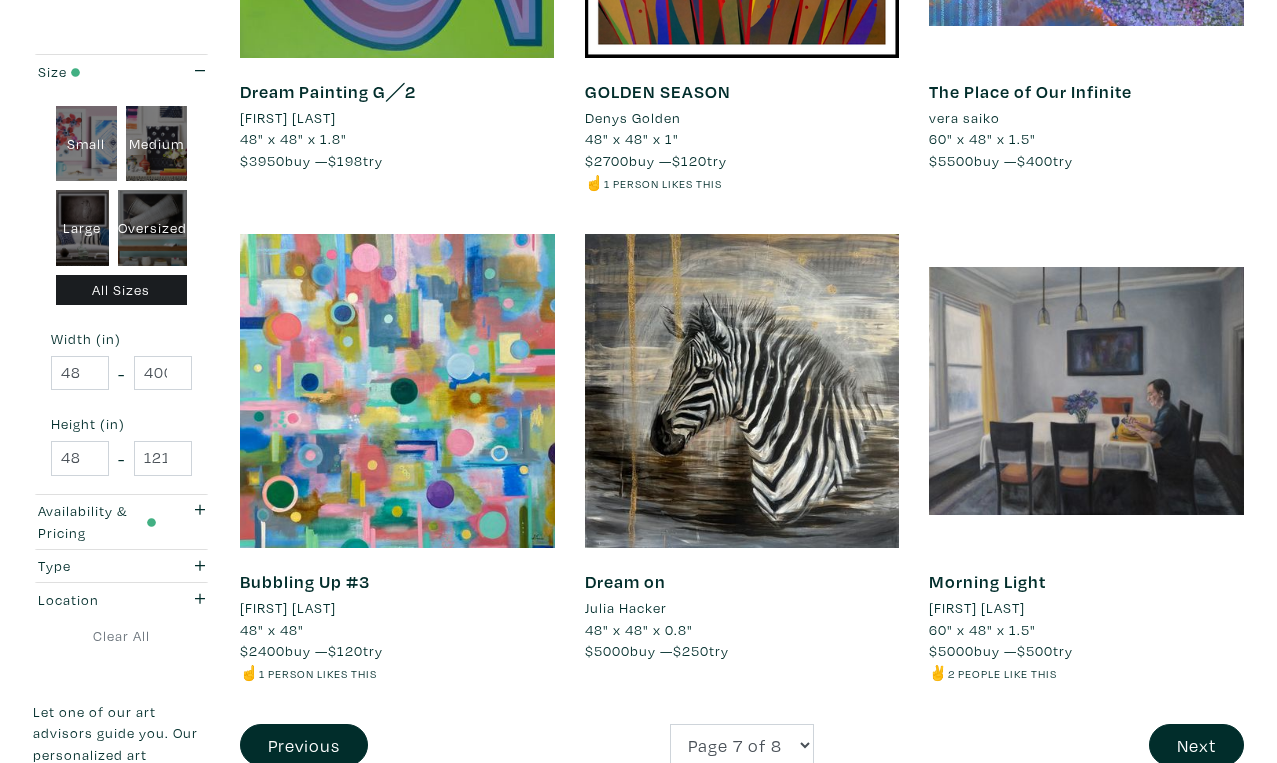 scroll, scrollTop: 3560, scrollLeft: 0, axis: vertical 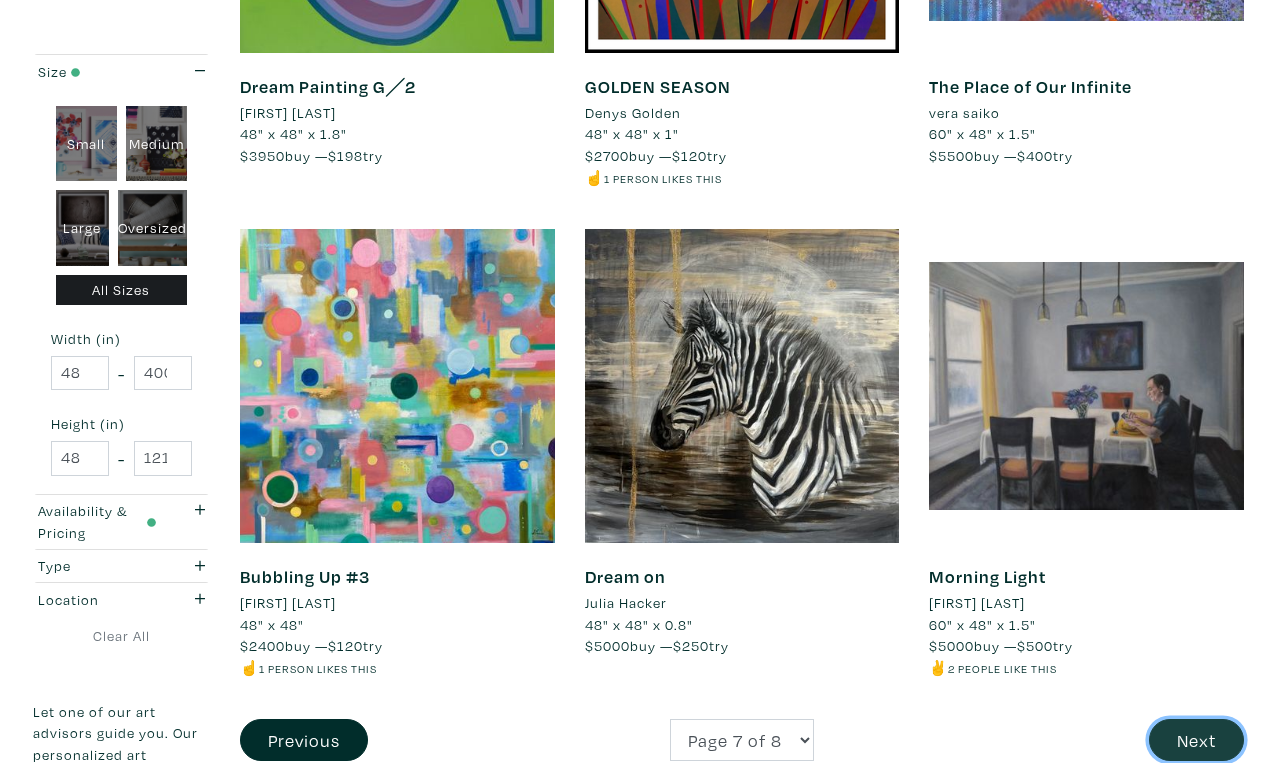 click on "Next" at bounding box center (1196, 740) 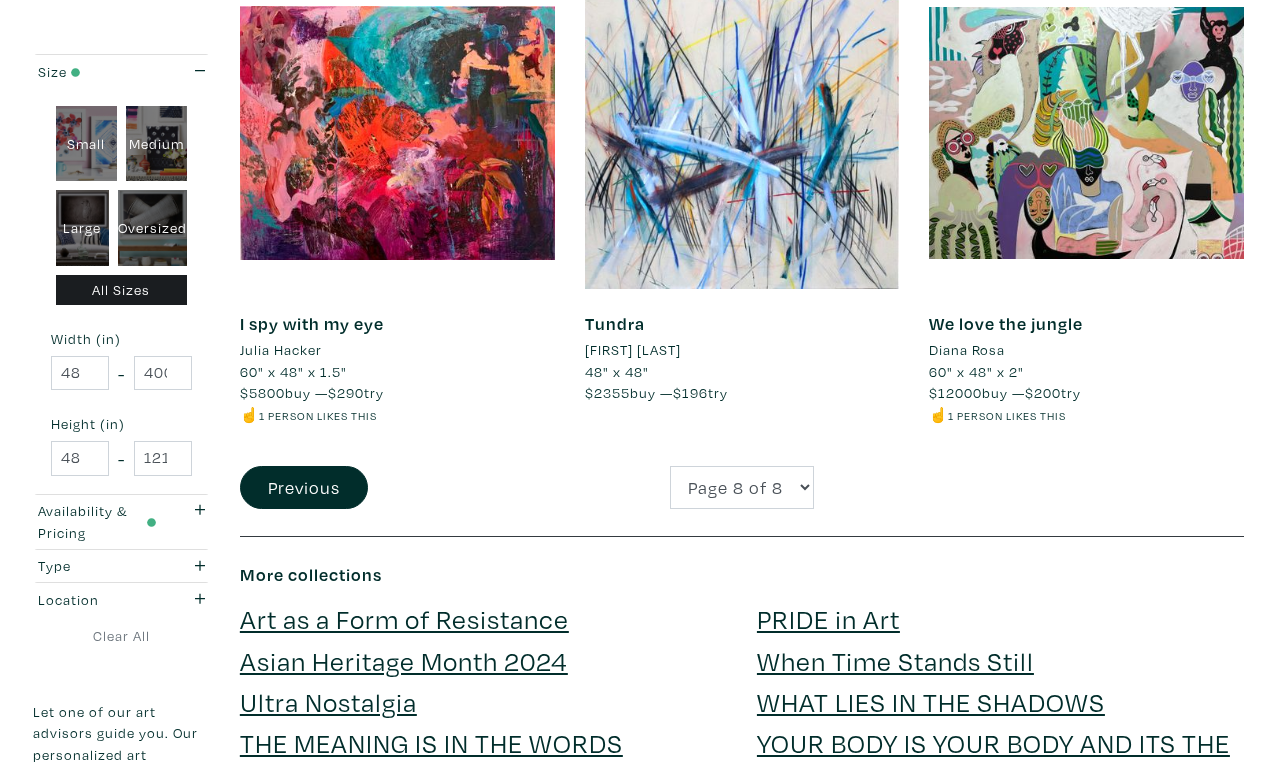 scroll, scrollTop: 1452, scrollLeft: 0, axis: vertical 